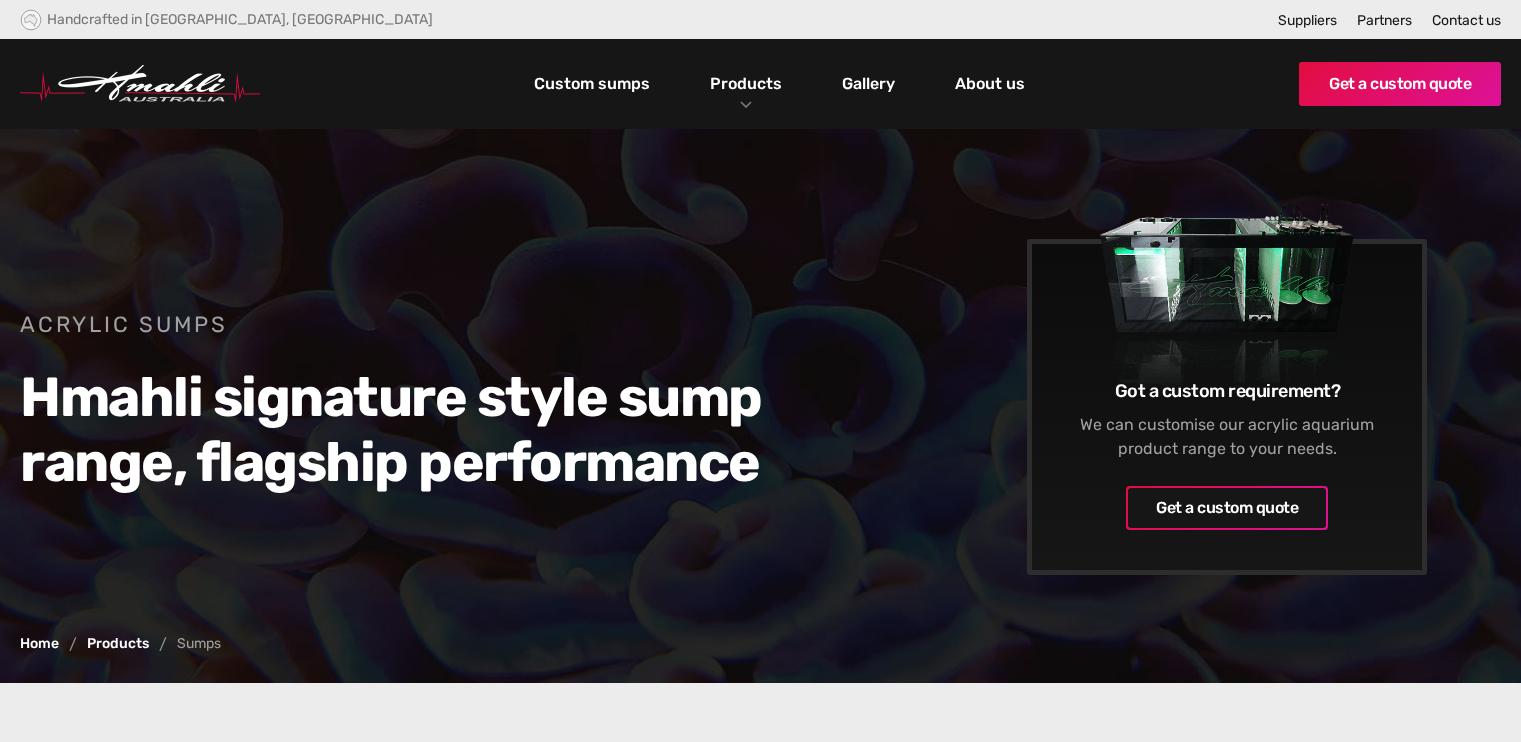 click on "Custom sumps" at bounding box center [592, 84] 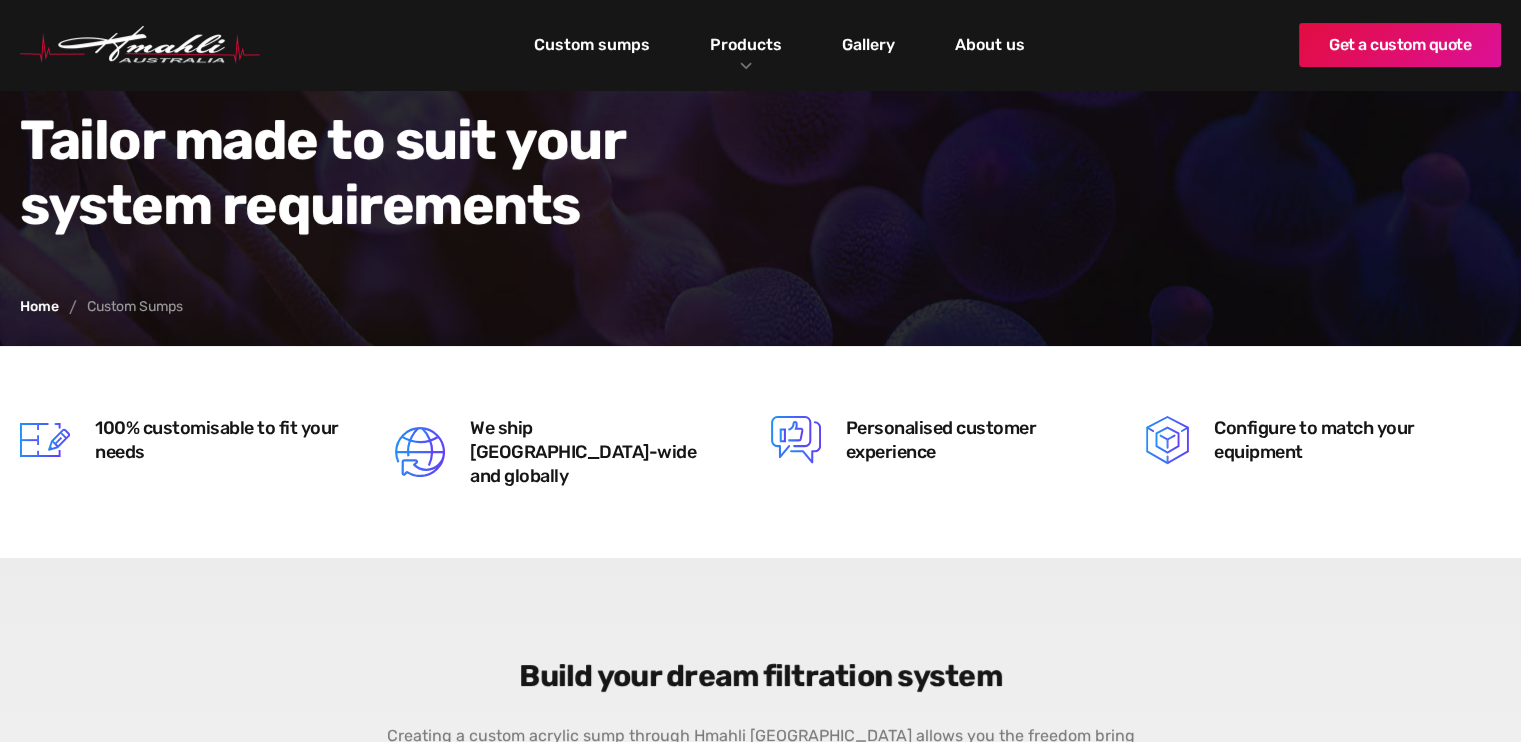 scroll, scrollTop: 0, scrollLeft: 0, axis: both 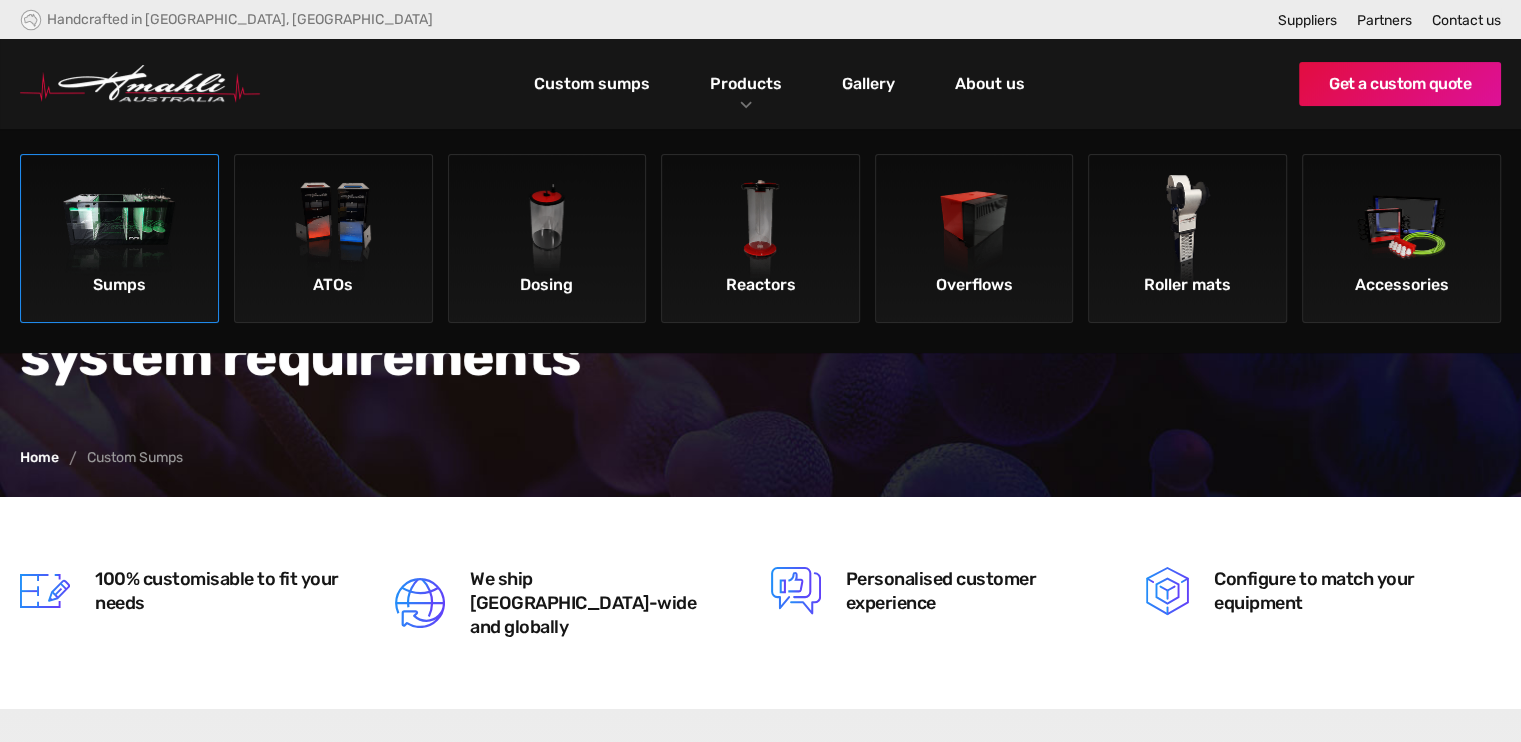 click at bounding box center [119, 231] 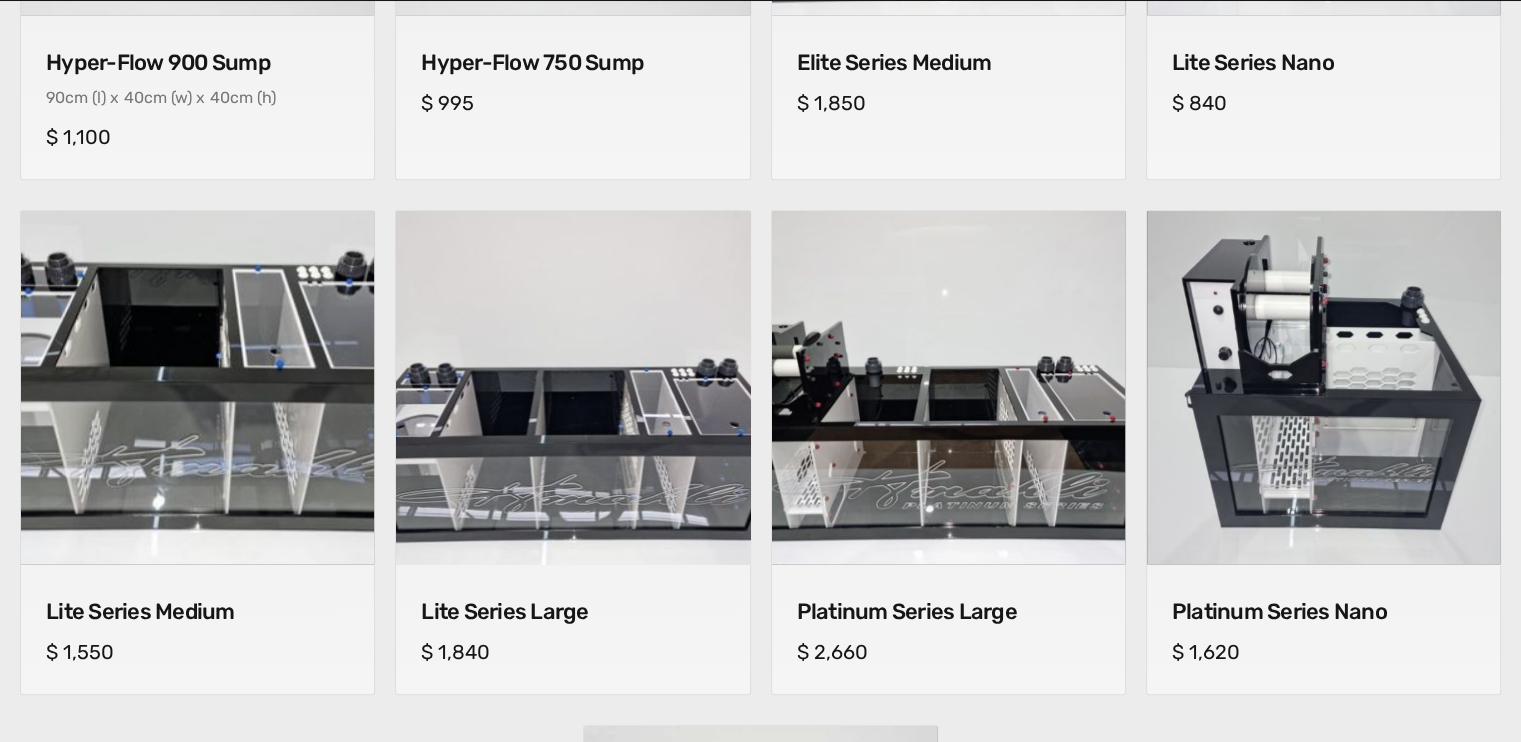 scroll, scrollTop: 1200, scrollLeft: 0, axis: vertical 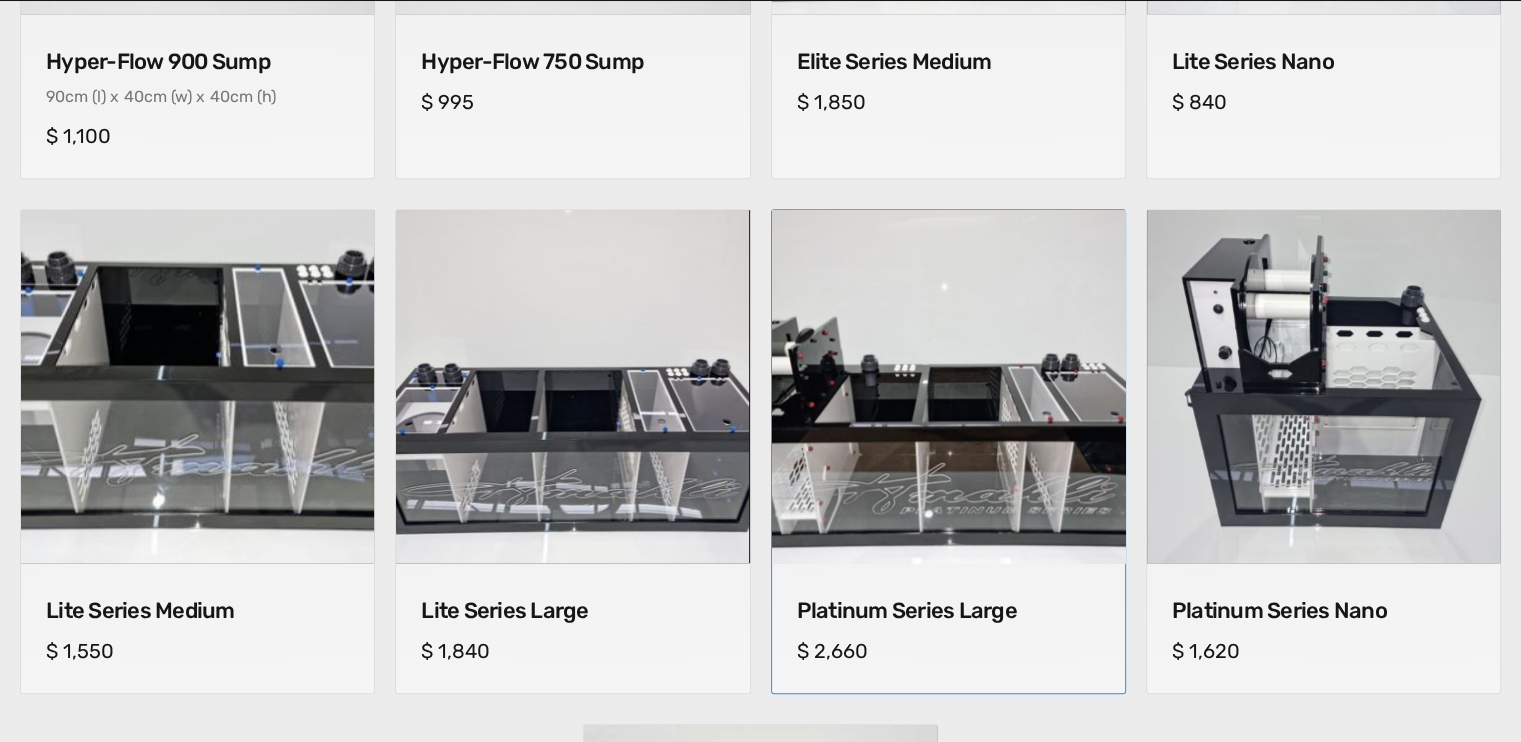 click at bounding box center (948, 386) 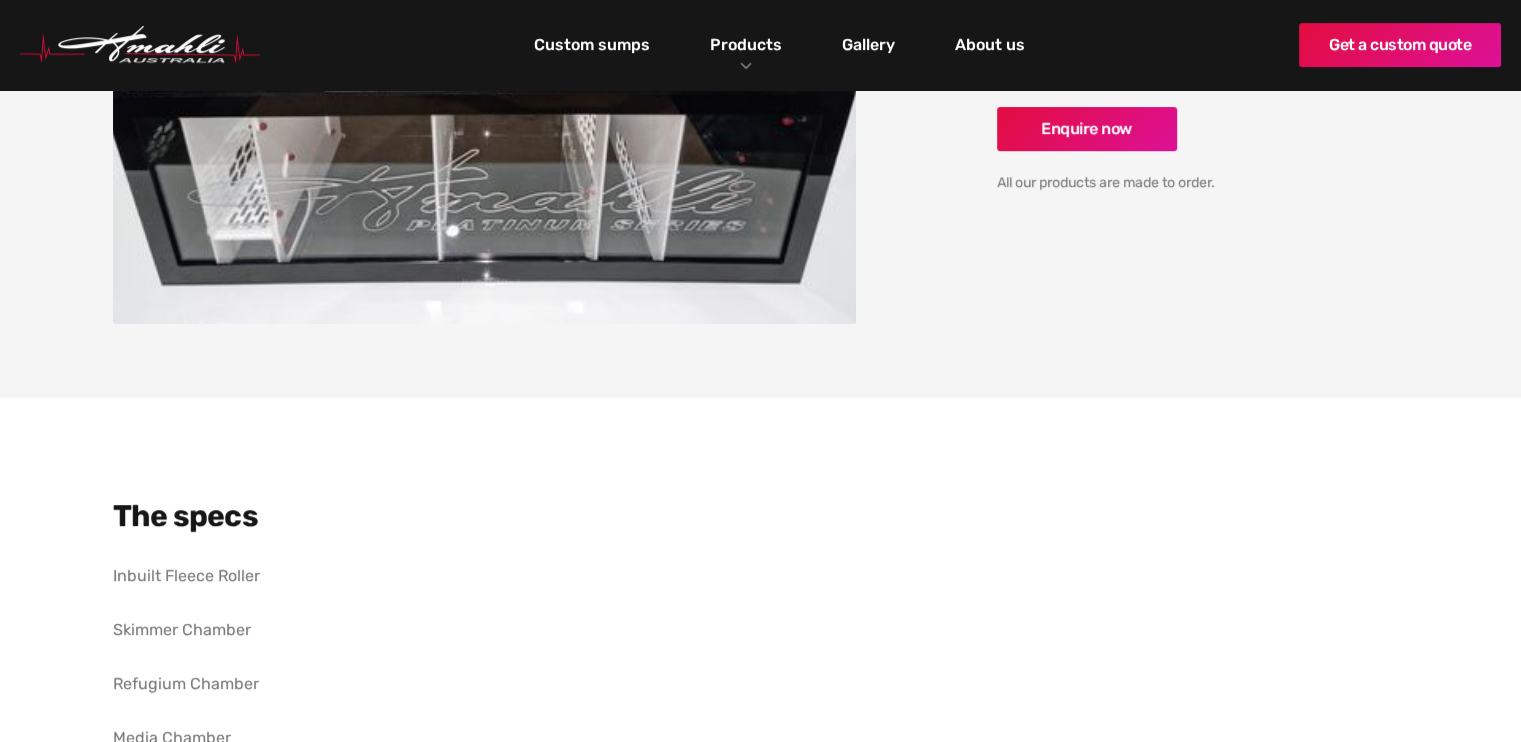 scroll, scrollTop: 0, scrollLeft: 0, axis: both 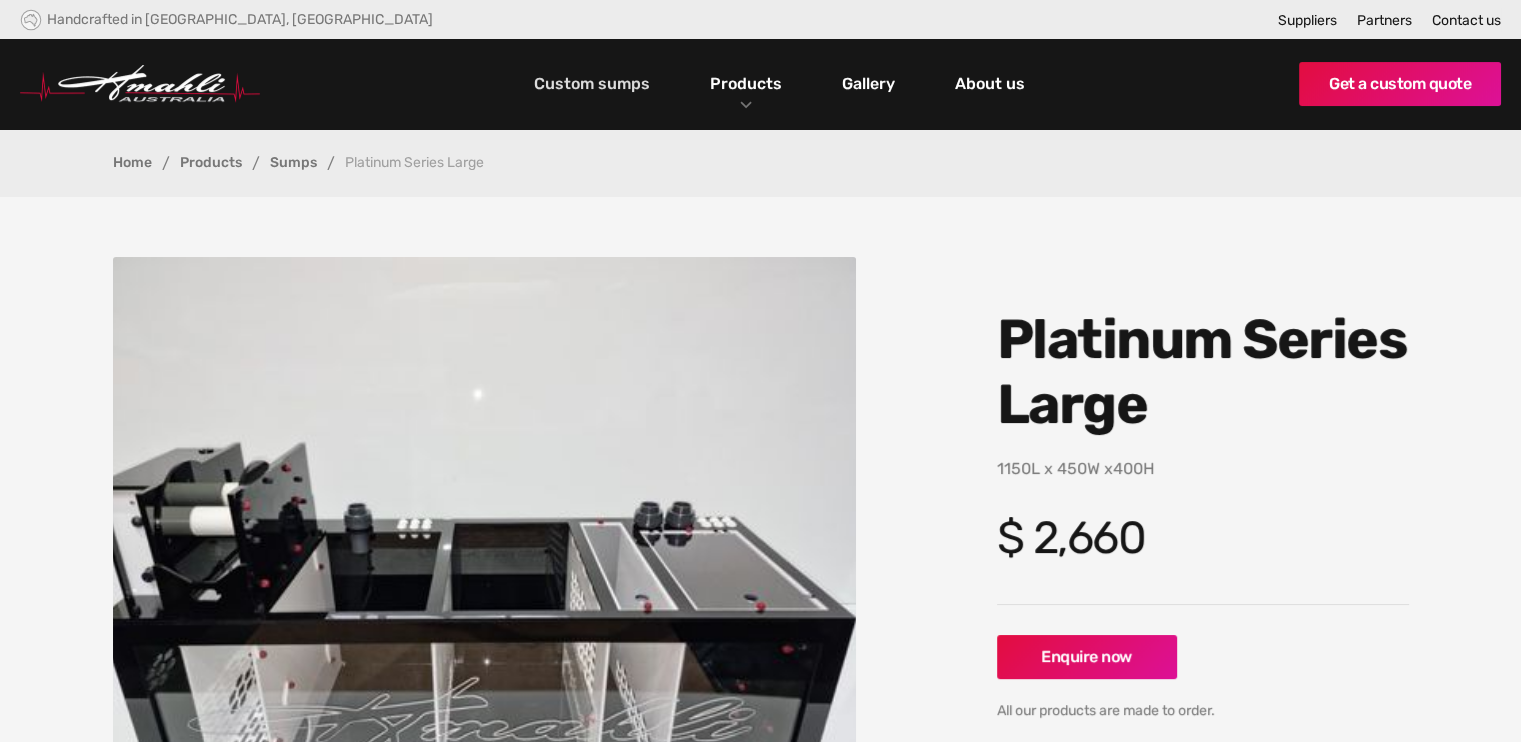 click on "Custom sumps" at bounding box center [592, 84] 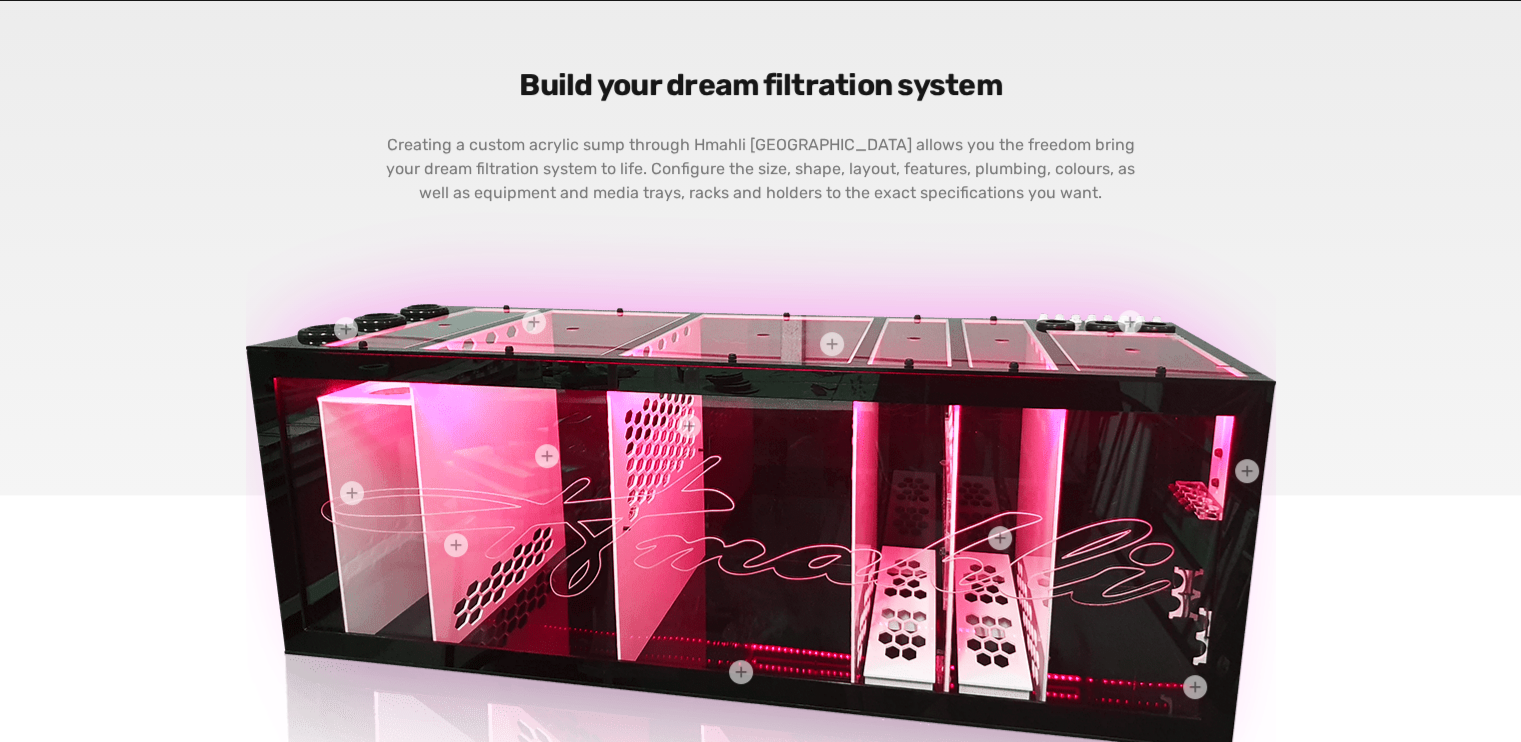 scroll, scrollTop: 794, scrollLeft: 0, axis: vertical 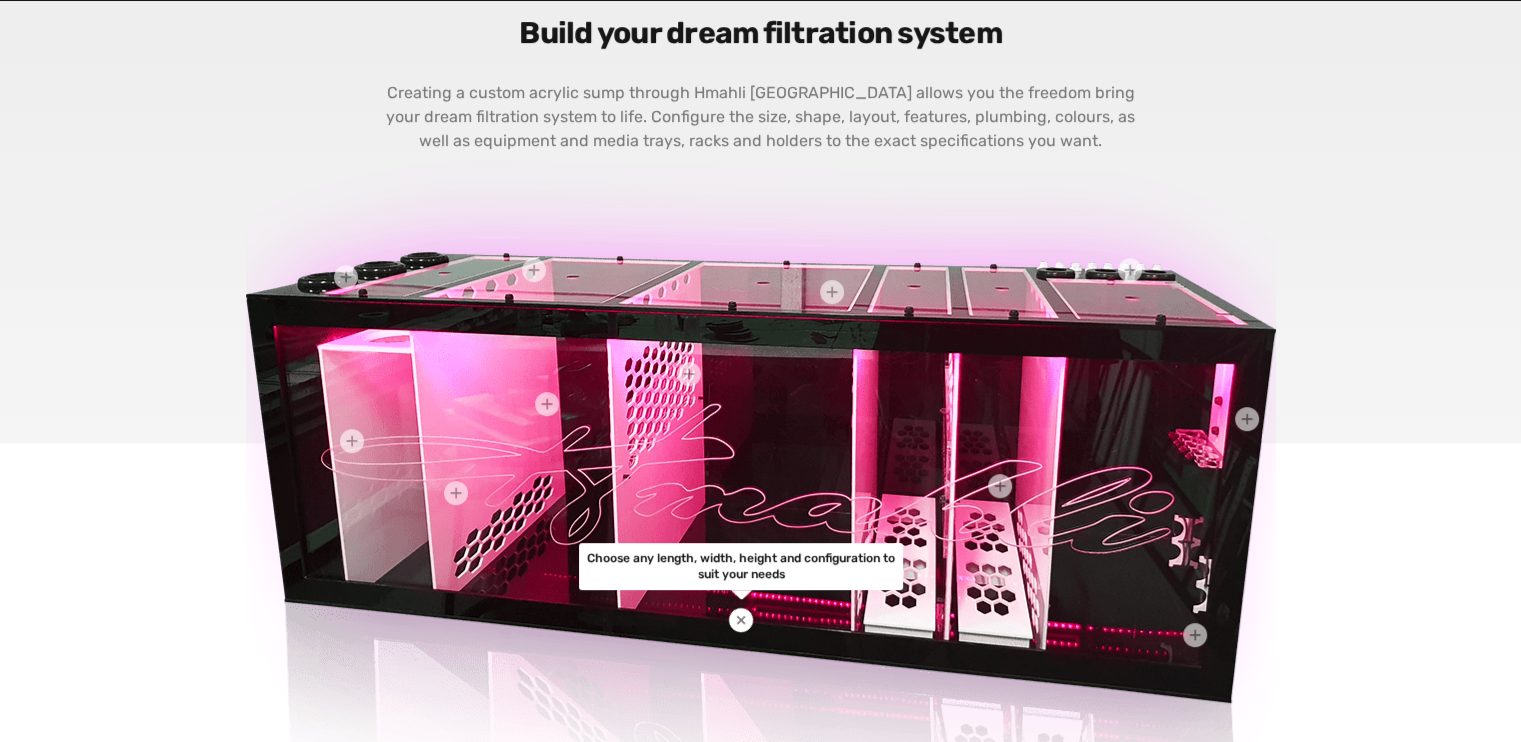 click at bounding box center [741, 620] 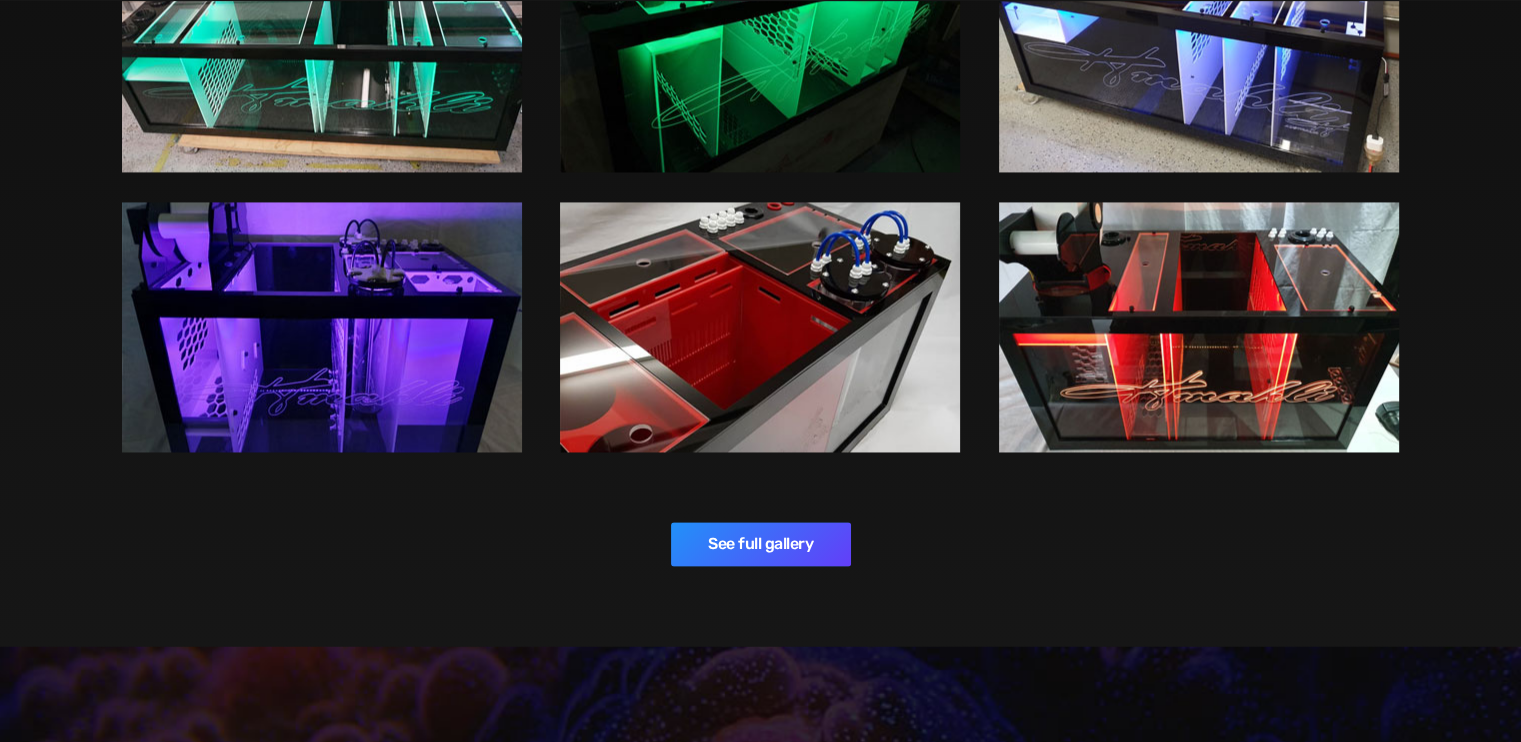 scroll, scrollTop: 3212, scrollLeft: 0, axis: vertical 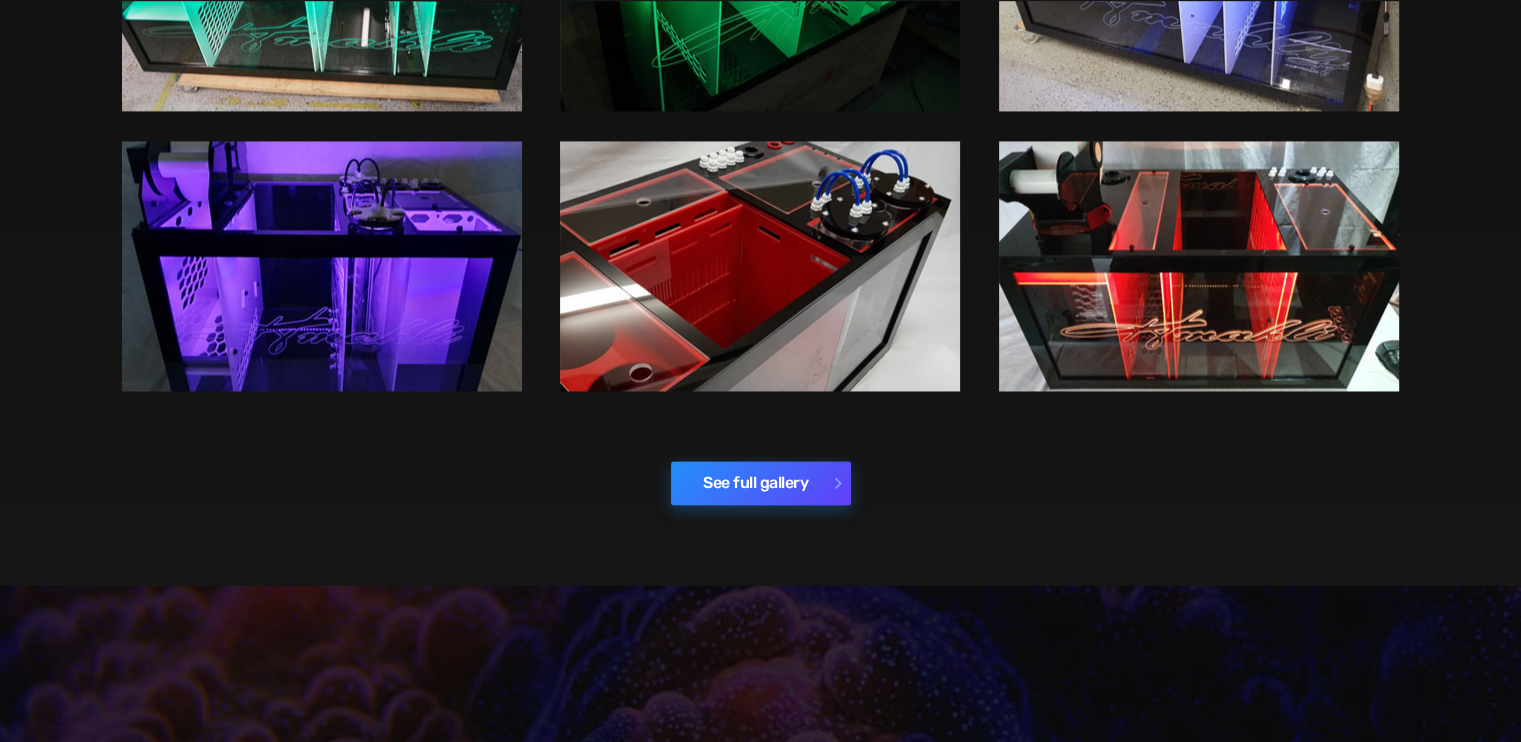 click on "See full gallery" at bounding box center [761, 483] 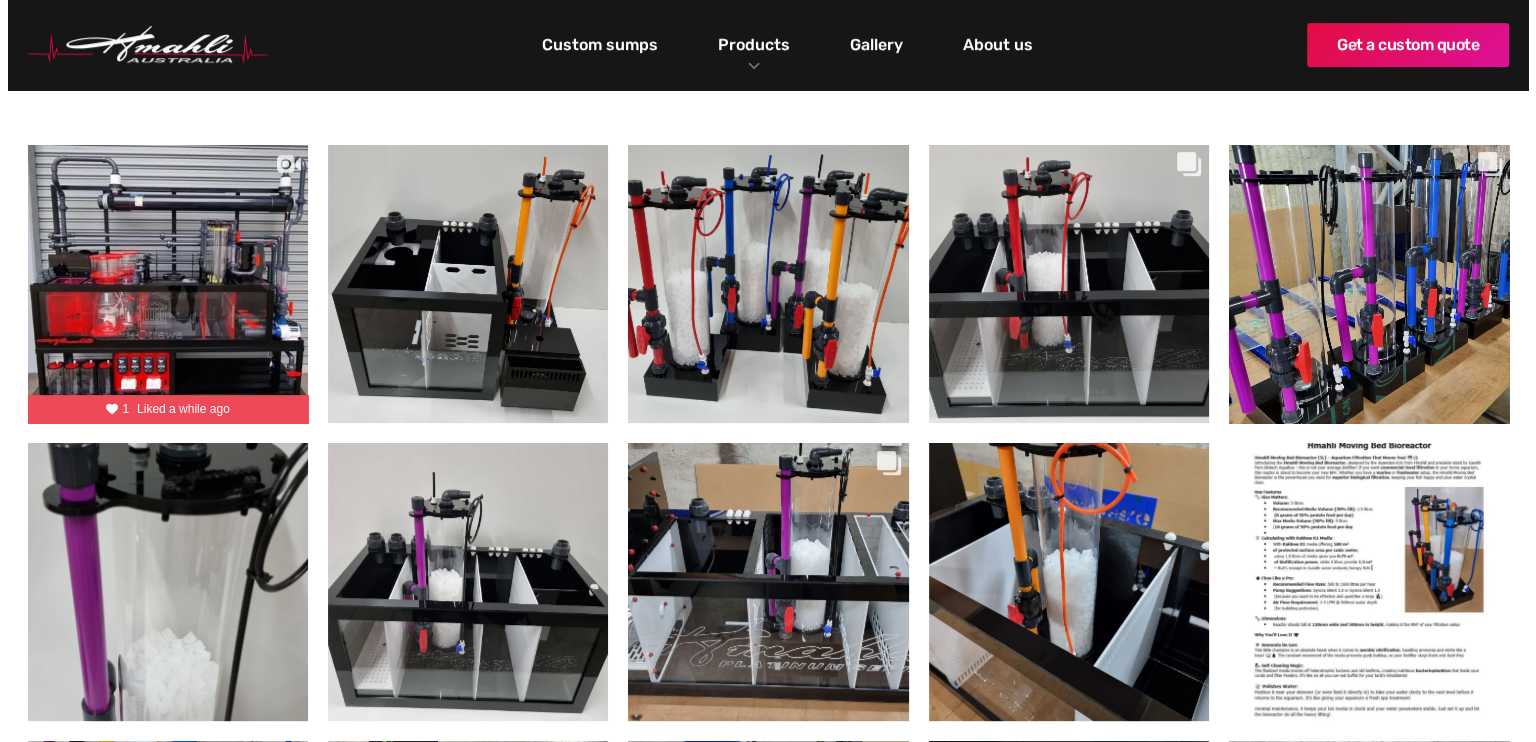scroll, scrollTop: 544, scrollLeft: 0, axis: vertical 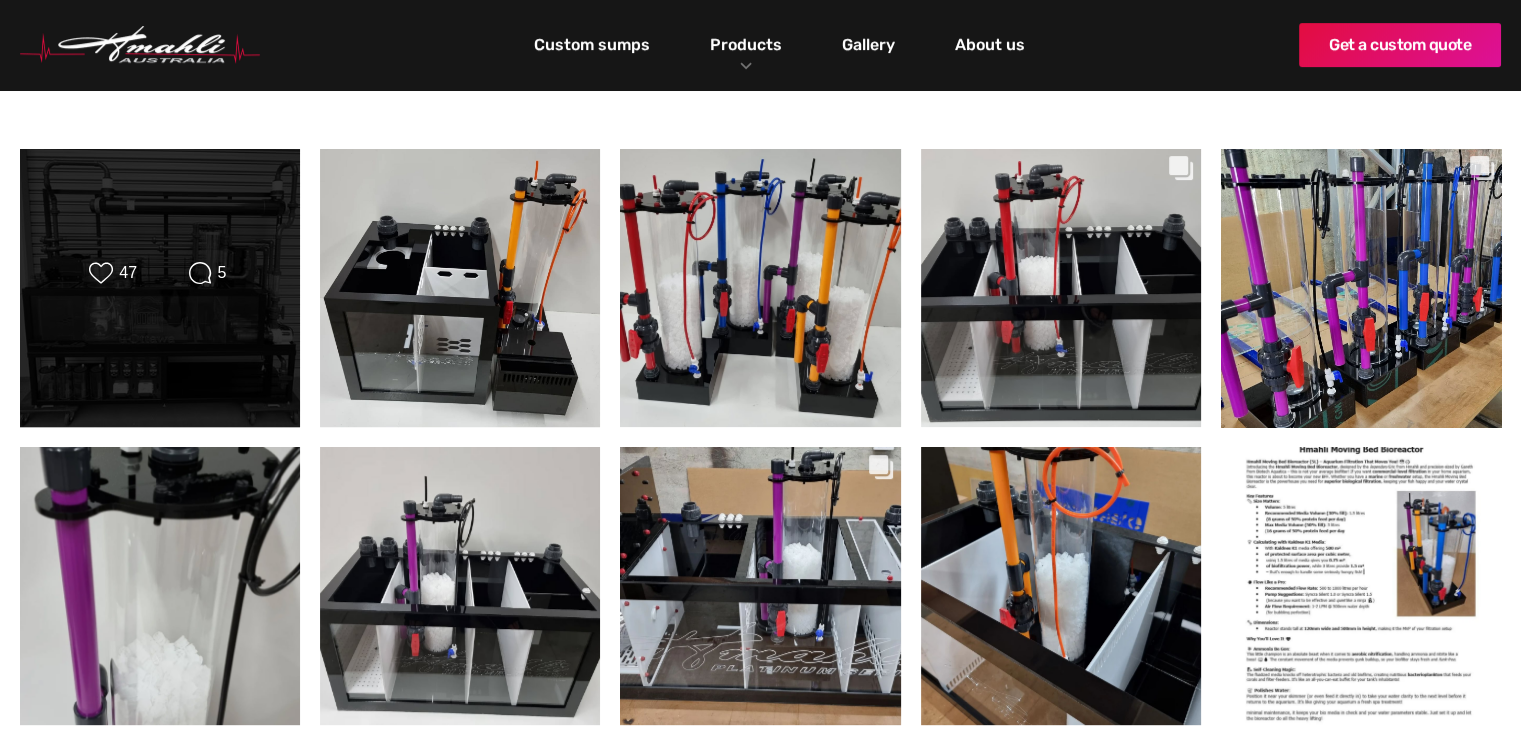 click on "Likes Count
47
Comments Count
5" at bounding box center (160, 288) 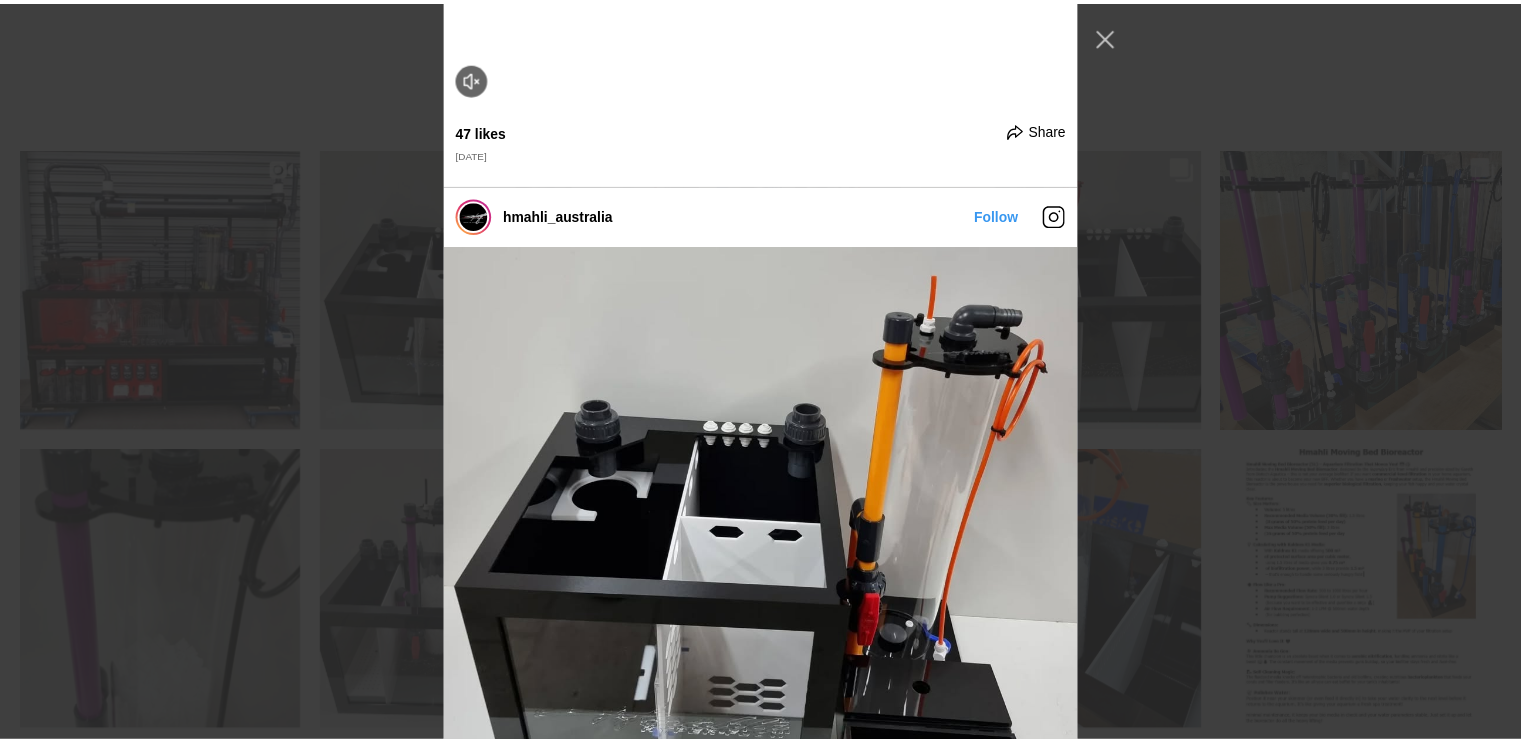 scroll, scrollTop: 275, scrollLeft: 0, axis: vertical 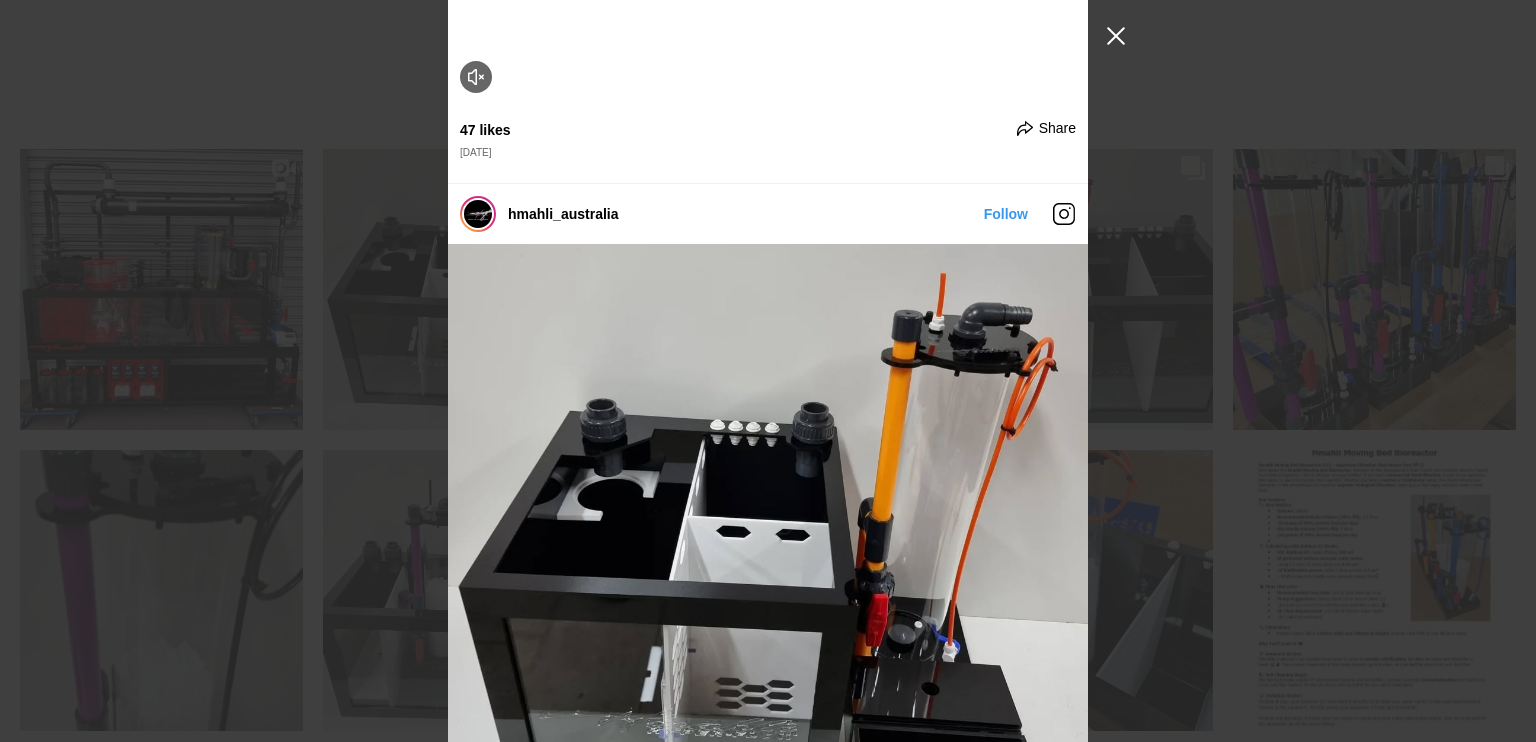 click at bounding box center [1116, 36] 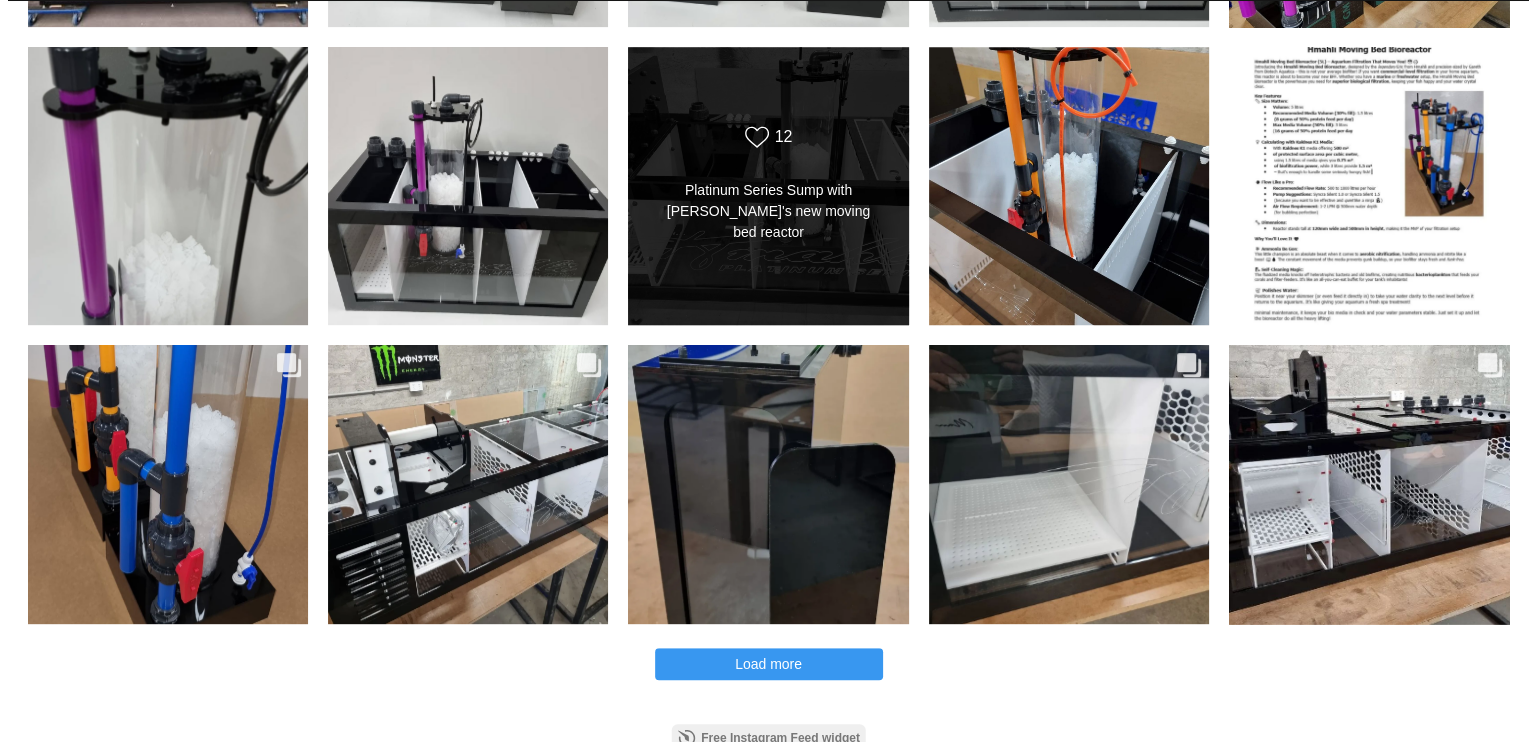 scroll, scrollTop: 944, scrollLeft: 0, axis: vertical 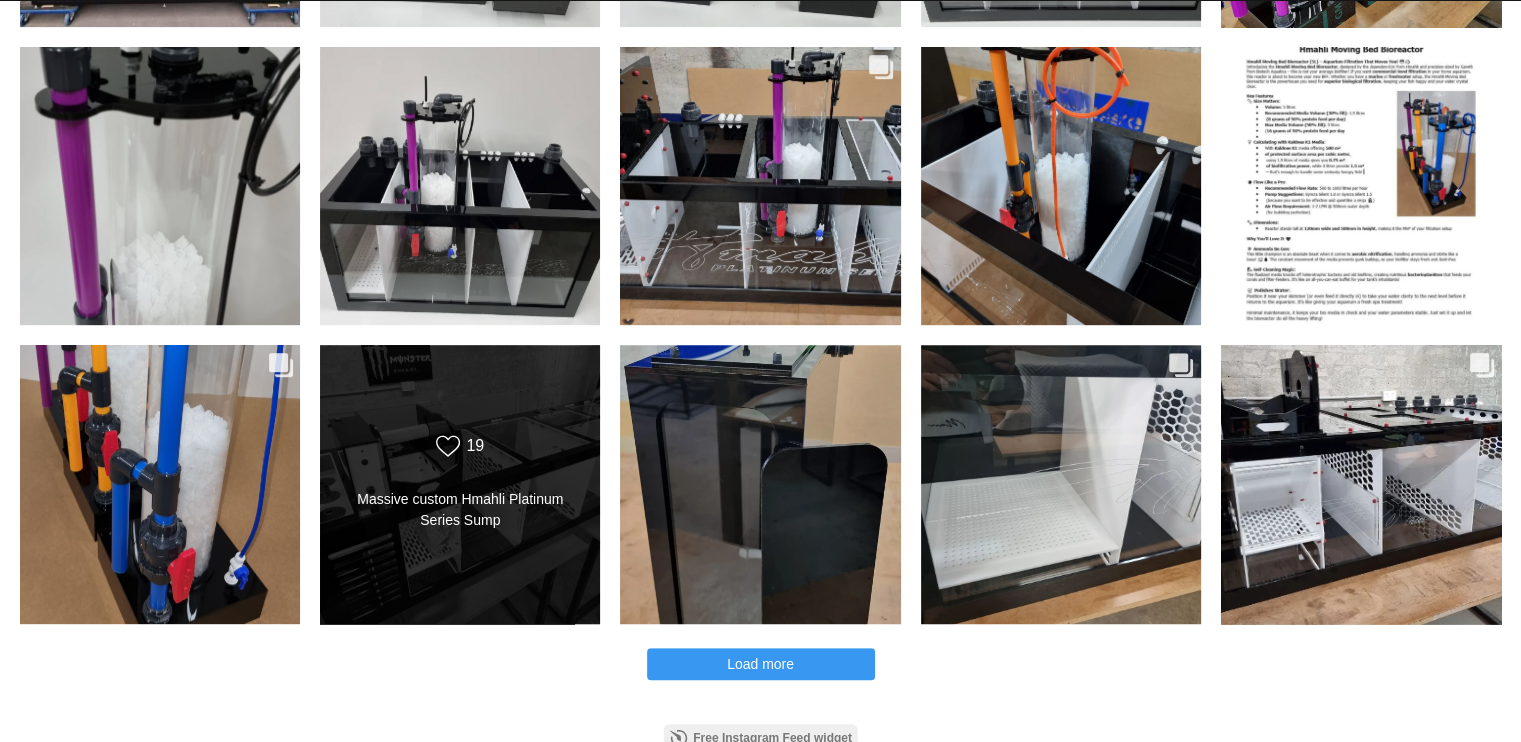 click on "Likes Count
19
Massive custom Hmahli Platinum Series Sump
Massive custom Hmahli Platinum Series Sump" at bounding box center (460, 484) 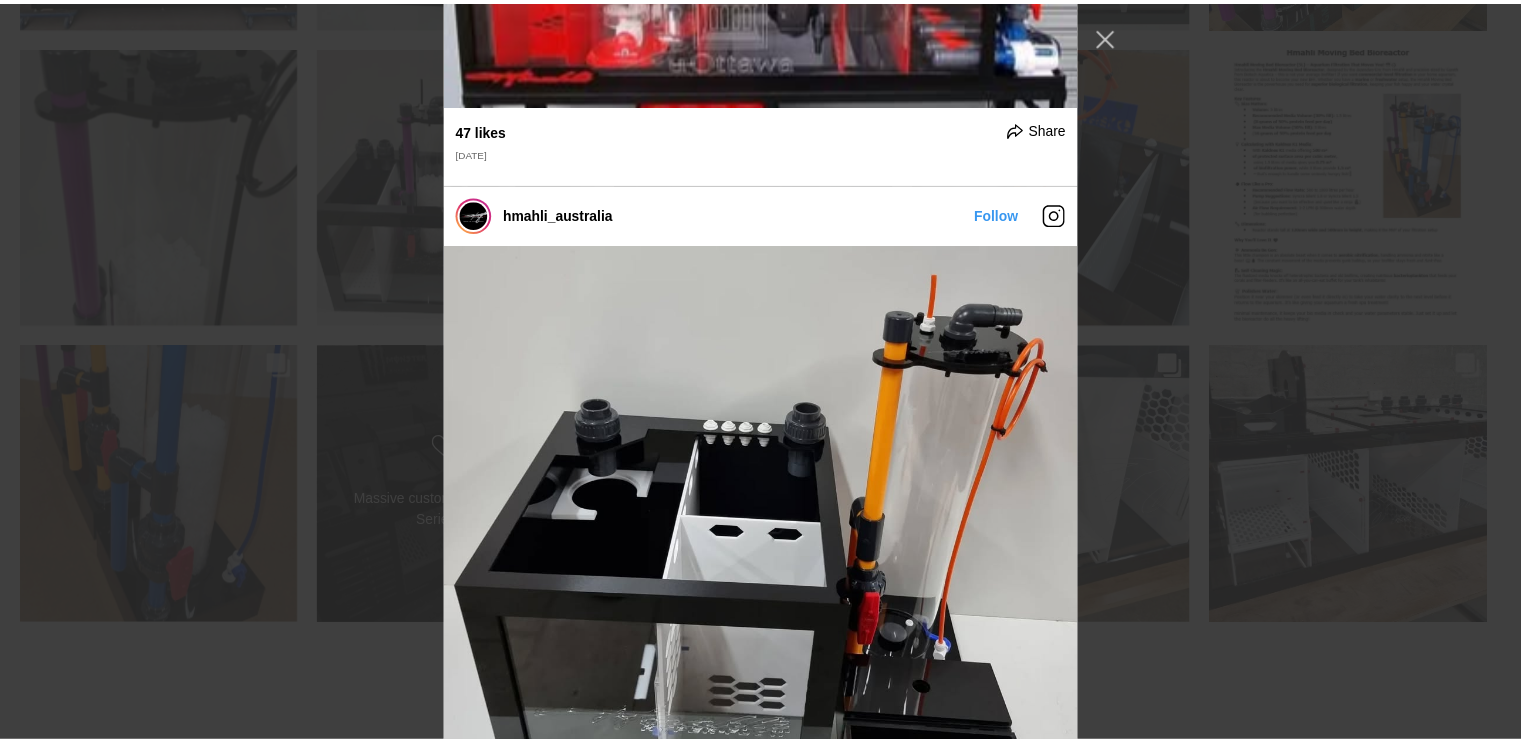 scroll, scrollTop: 5282, scrollLeft: 0, axis: vertical 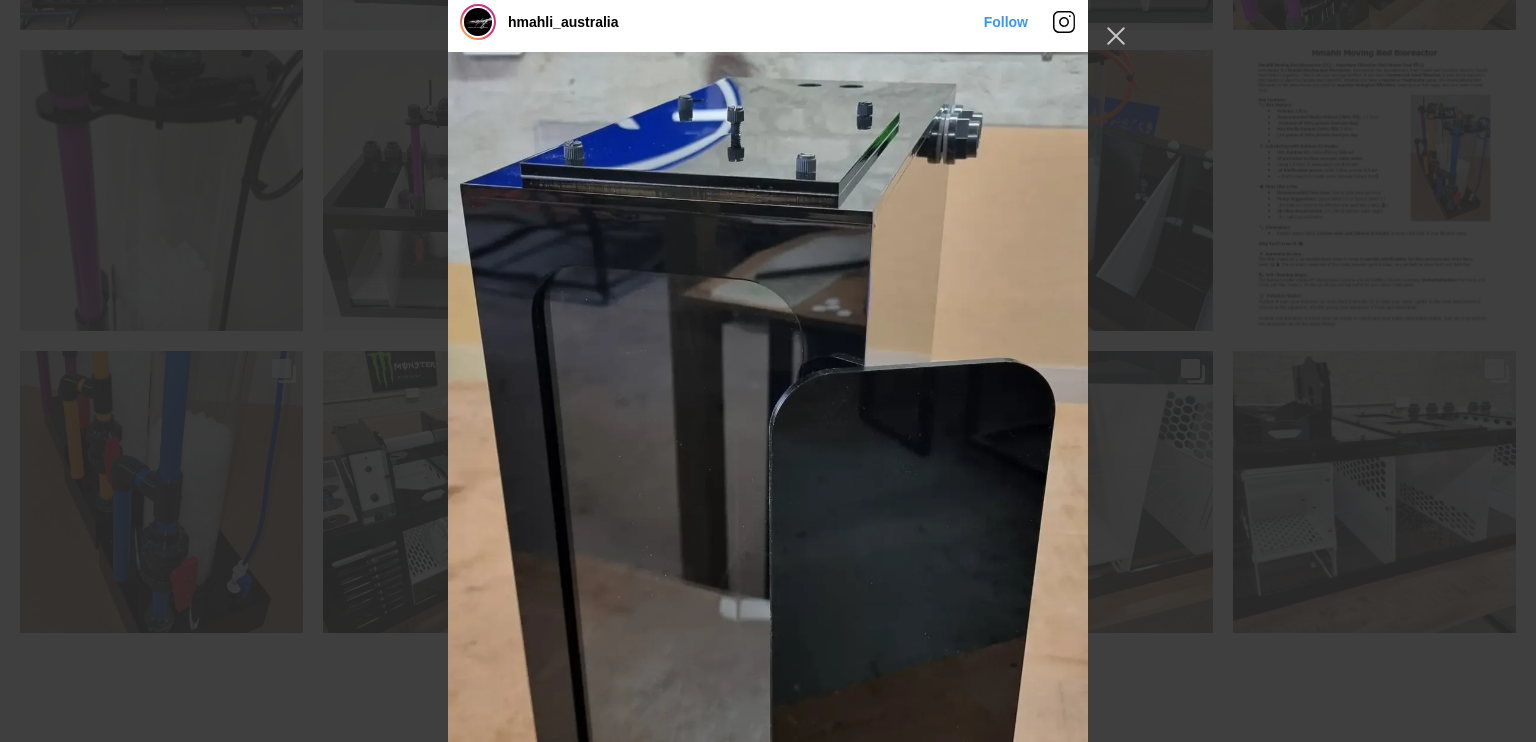 click at bounding box center [1064, -437] 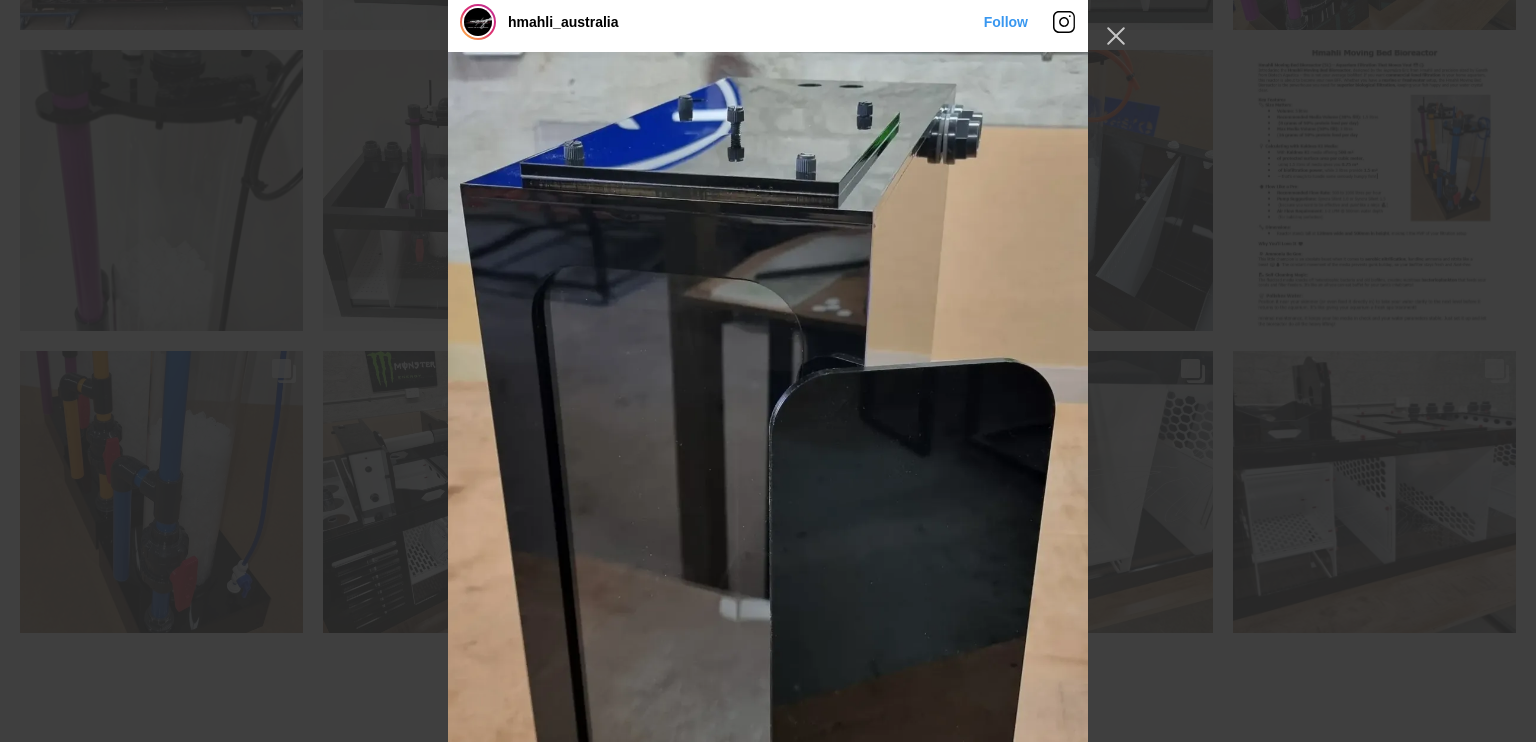 click at bounding box center (1064, -437) 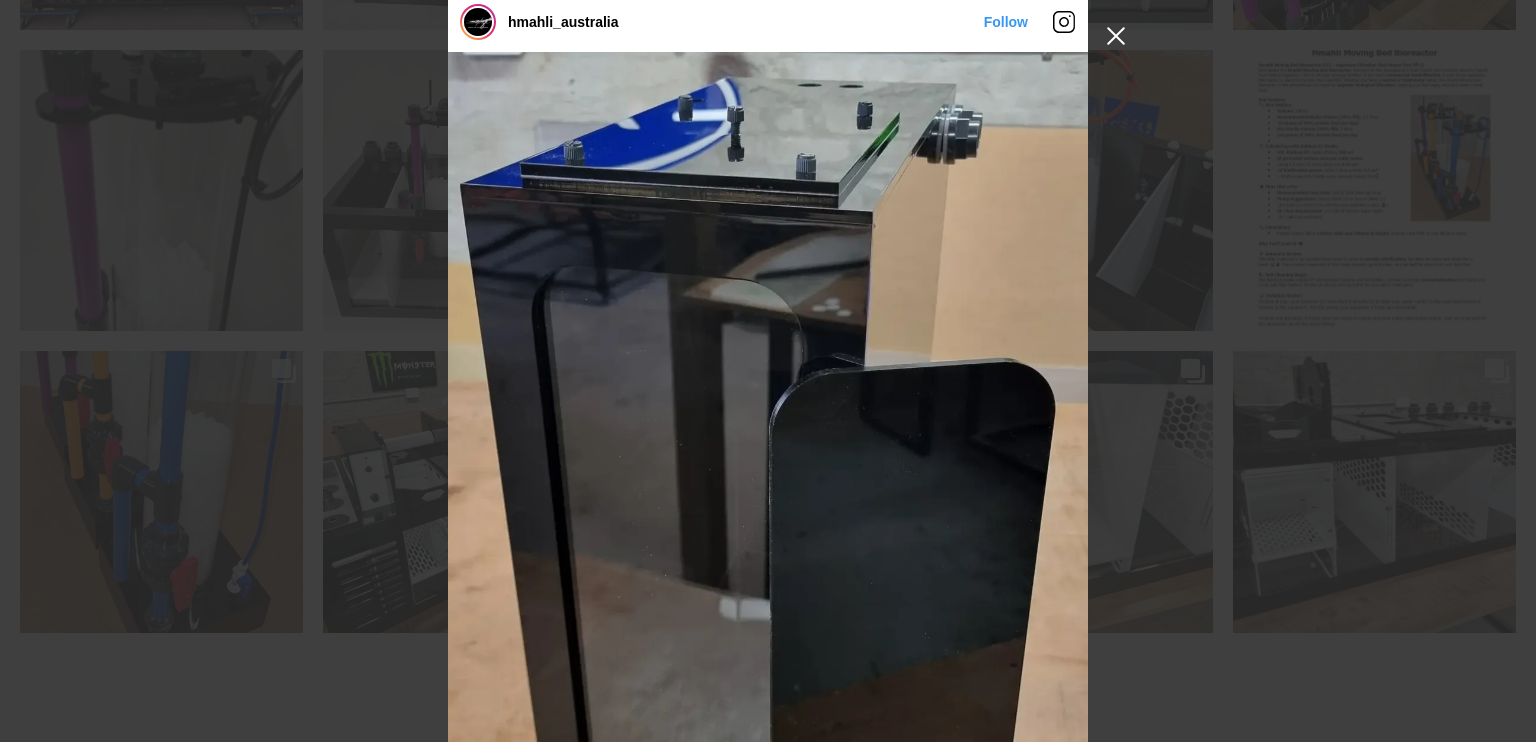 click at bounding box center [1116, 36] 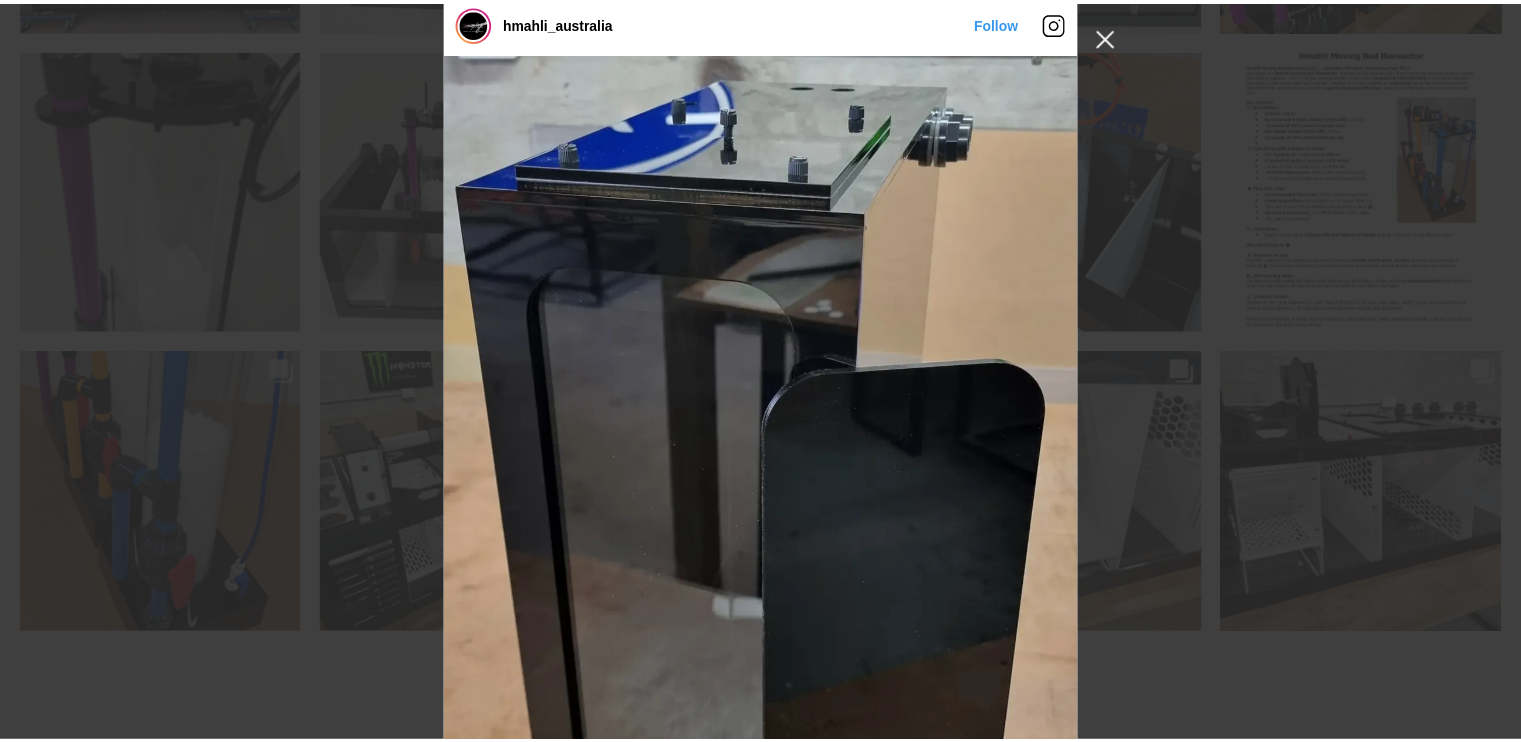 scroll, scrollTop: 4444, scrollLeft: 0, axis: vertical 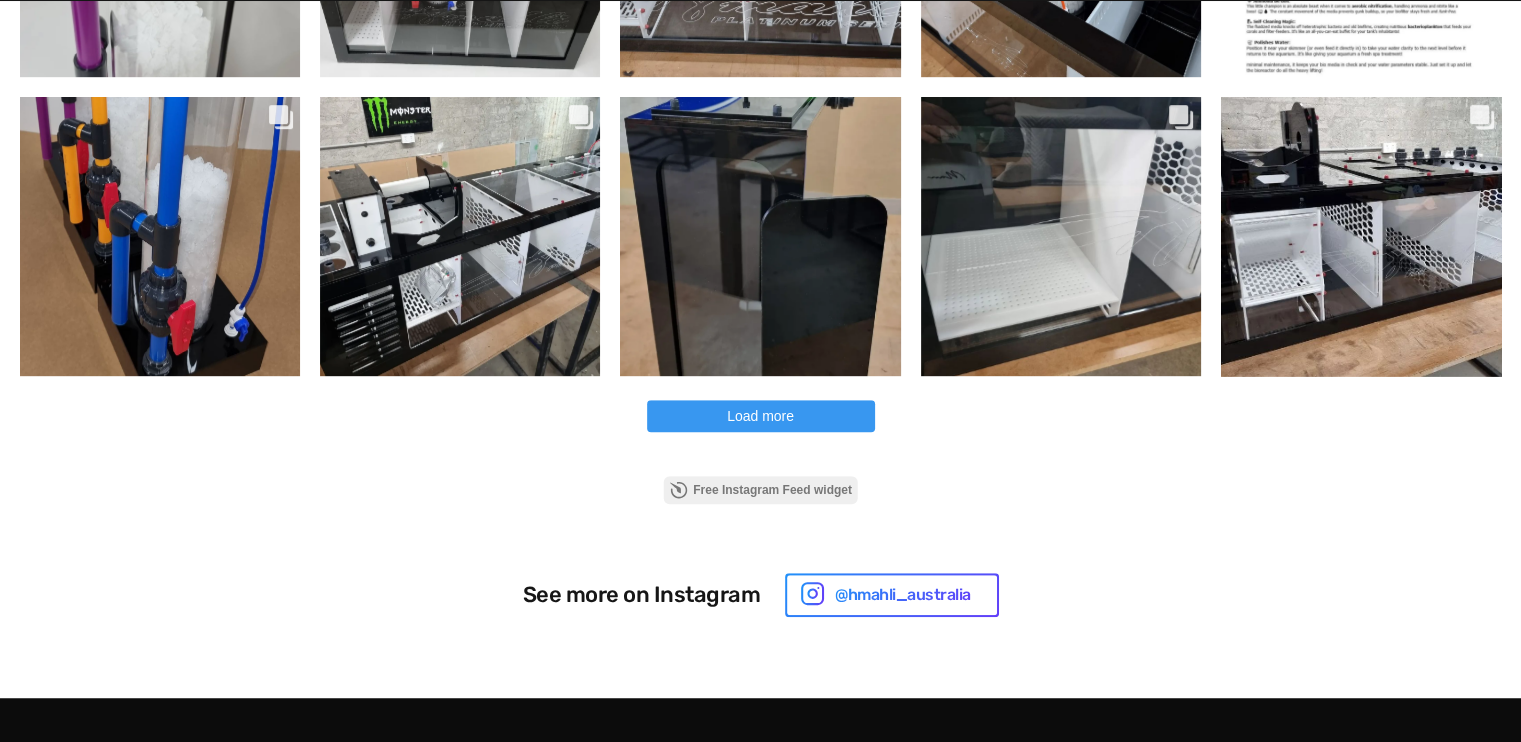 click on "Load more" at bounding box center [760, 416] 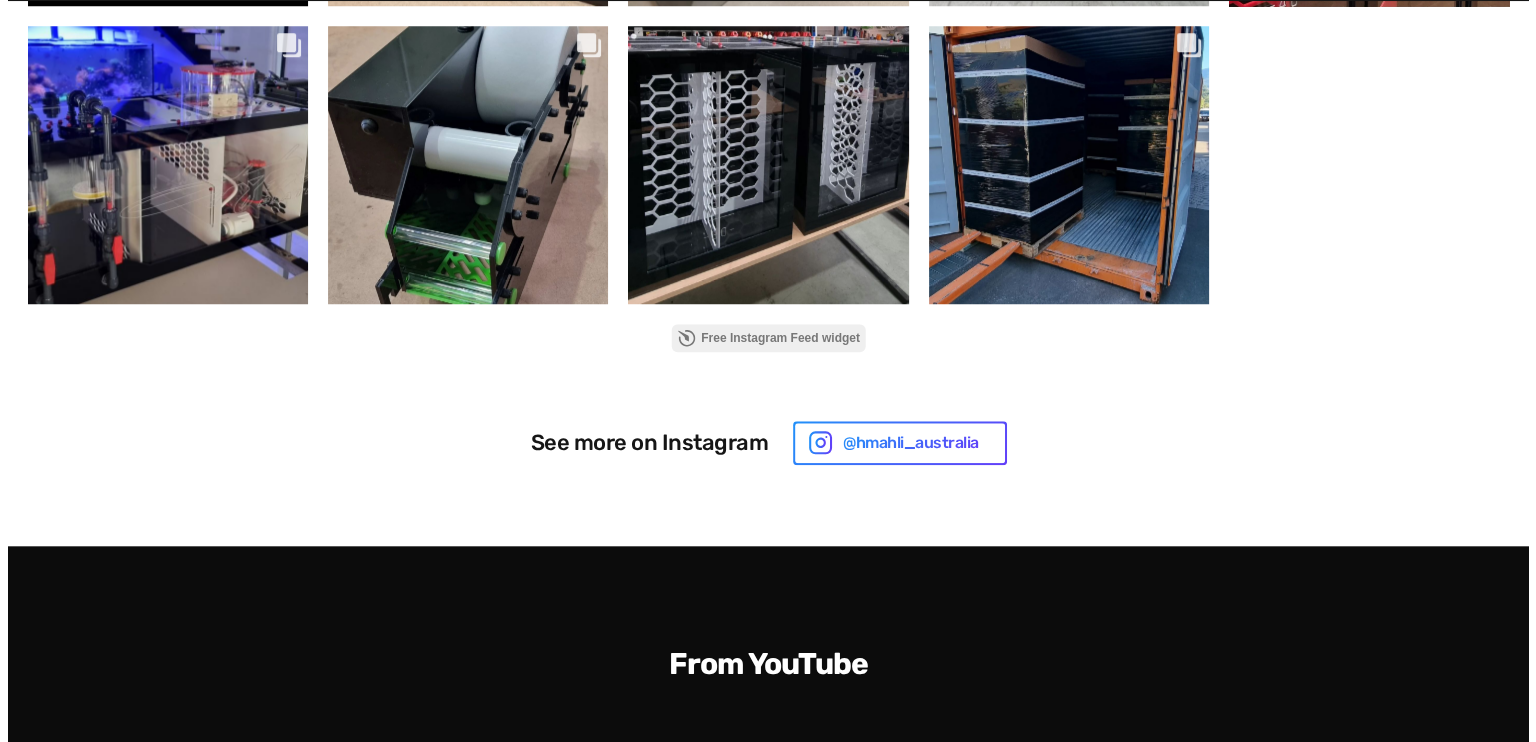 scroll, scrollTop: 1862, scrollLeft: 0, axis: vertical 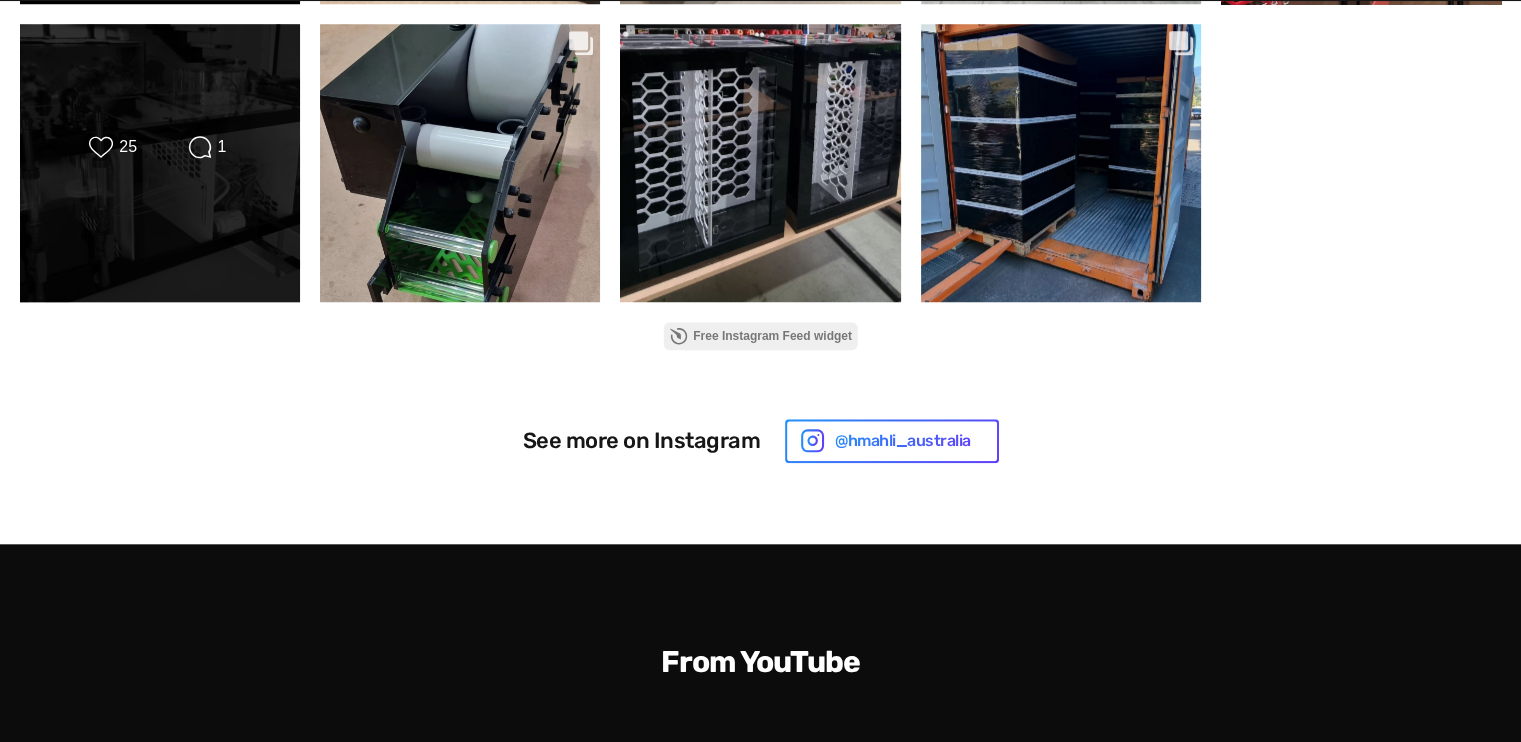 click on "Likes Count
25
Comments Count
1" at bounding box center [160, 163] 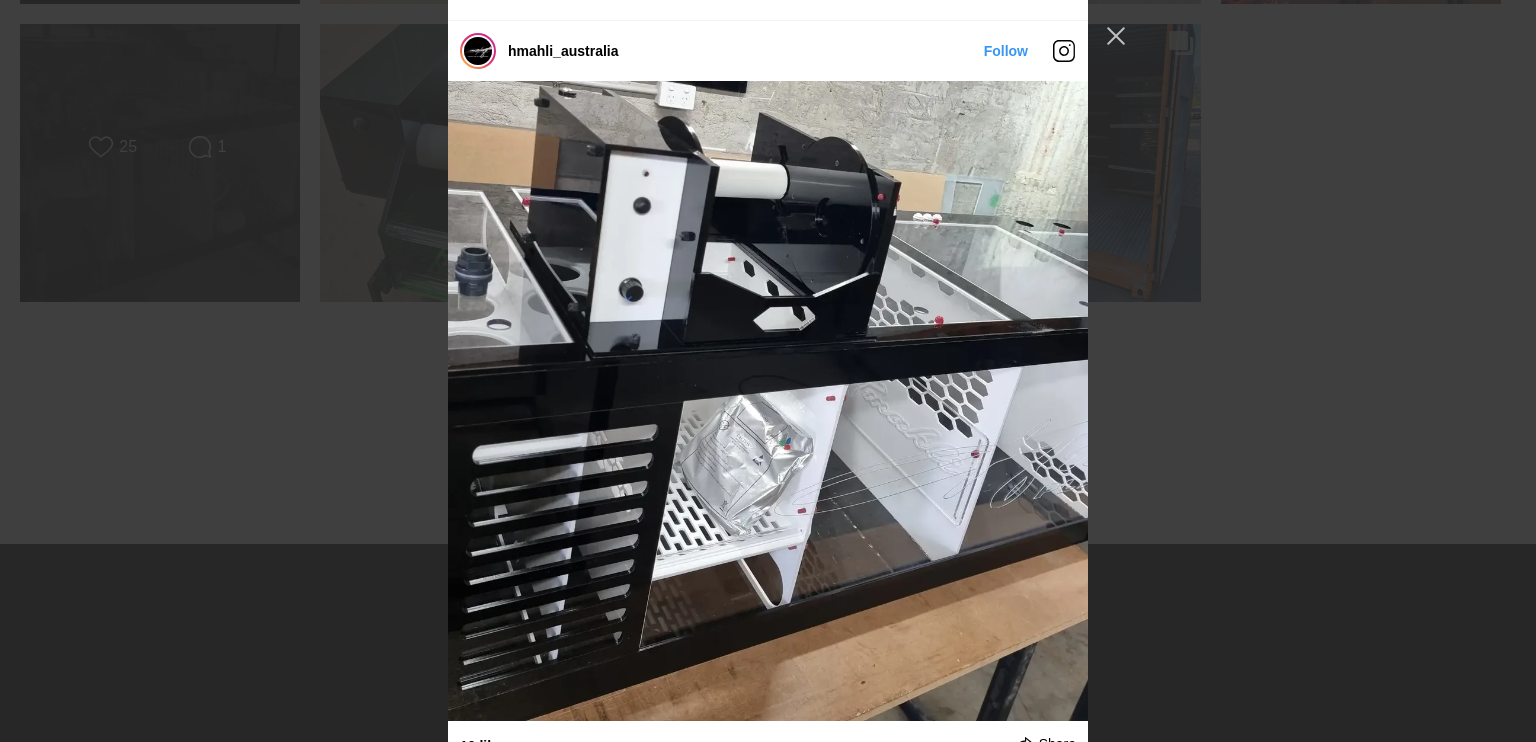 scroll, scrollTop: 9479, scrollLeft: 0, axis: vertical 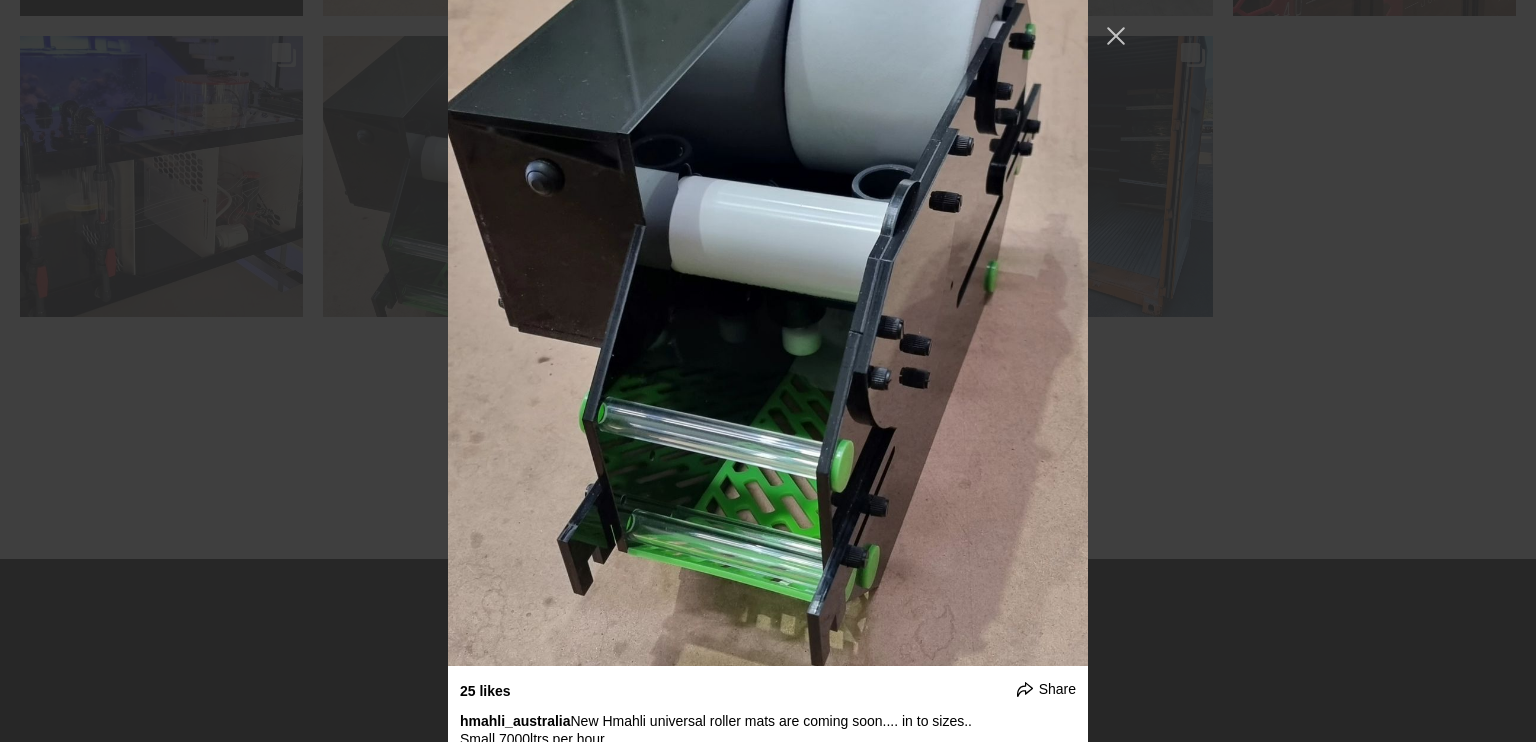 click at bounding box center (1064, -442) 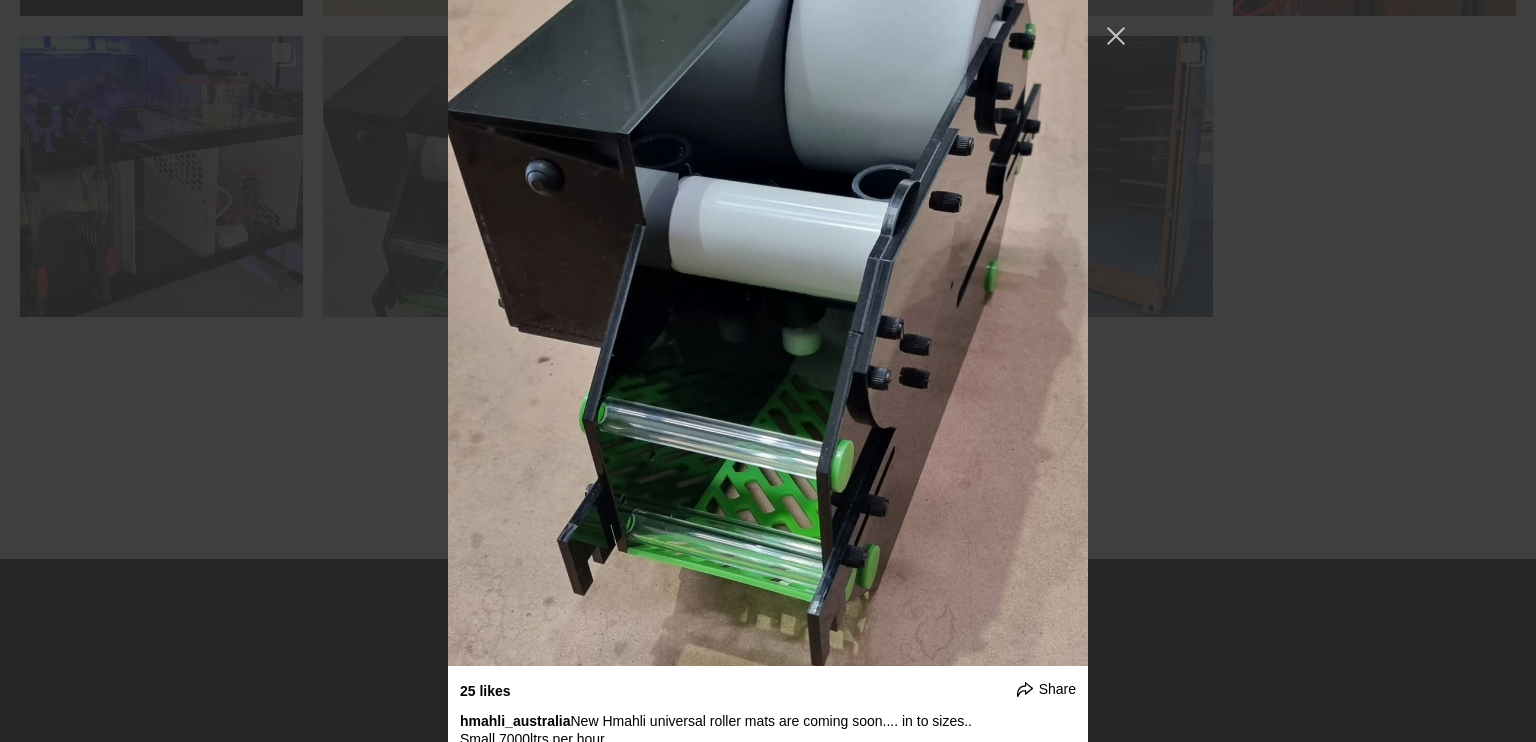 click at bounding box center [1064, -442] 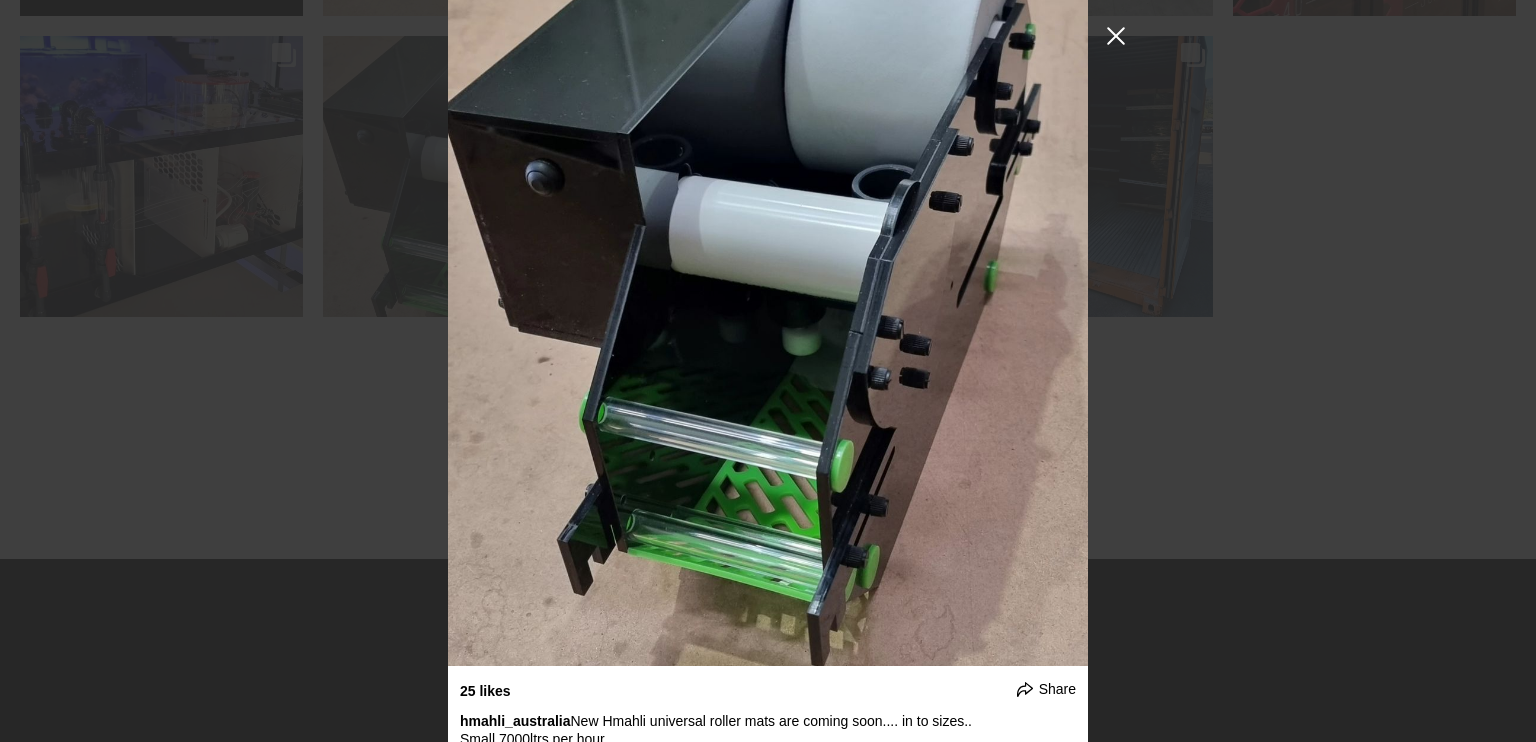 click at bounding box center (1116, 36) 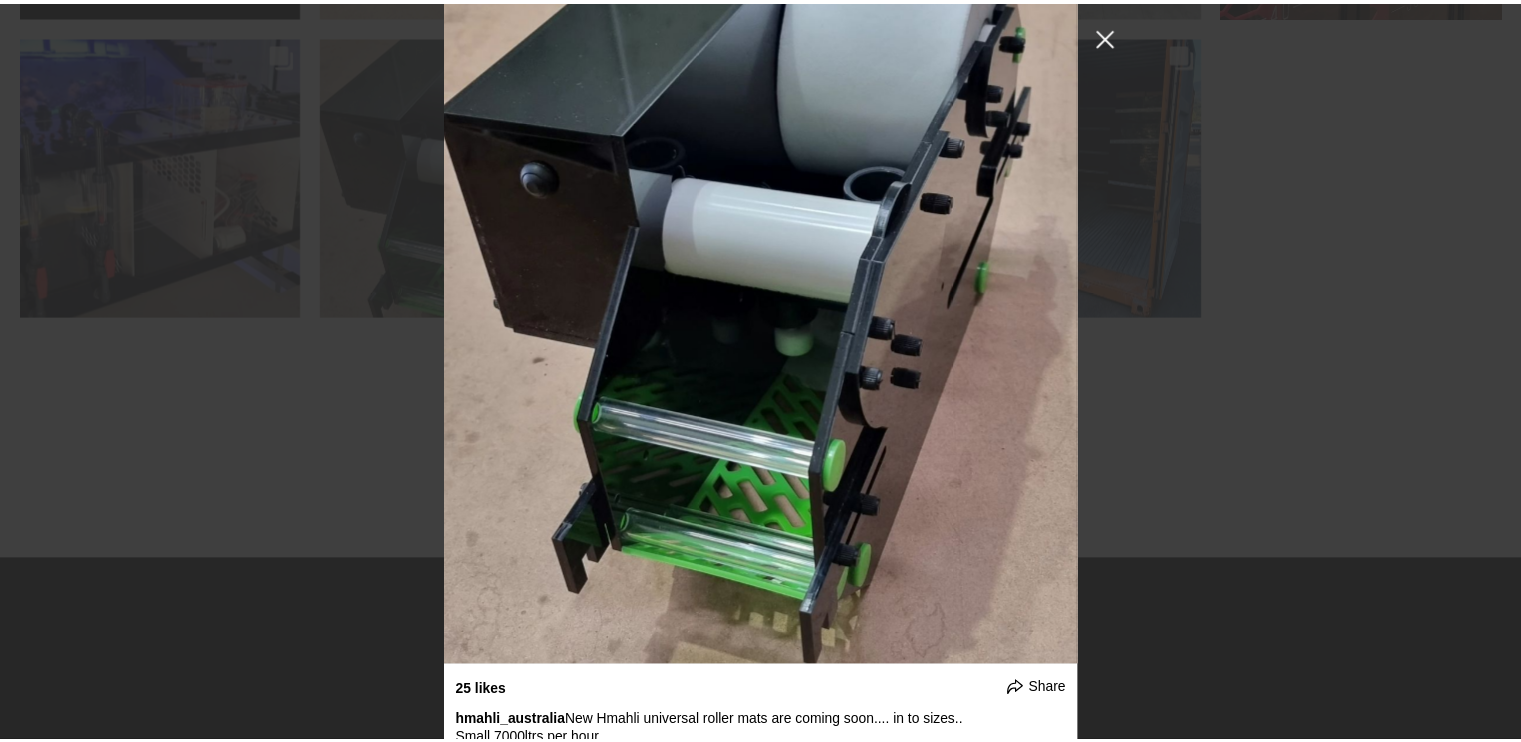 scroll, scrollTop: 8495, scrollLeft: 0, axis: vertical 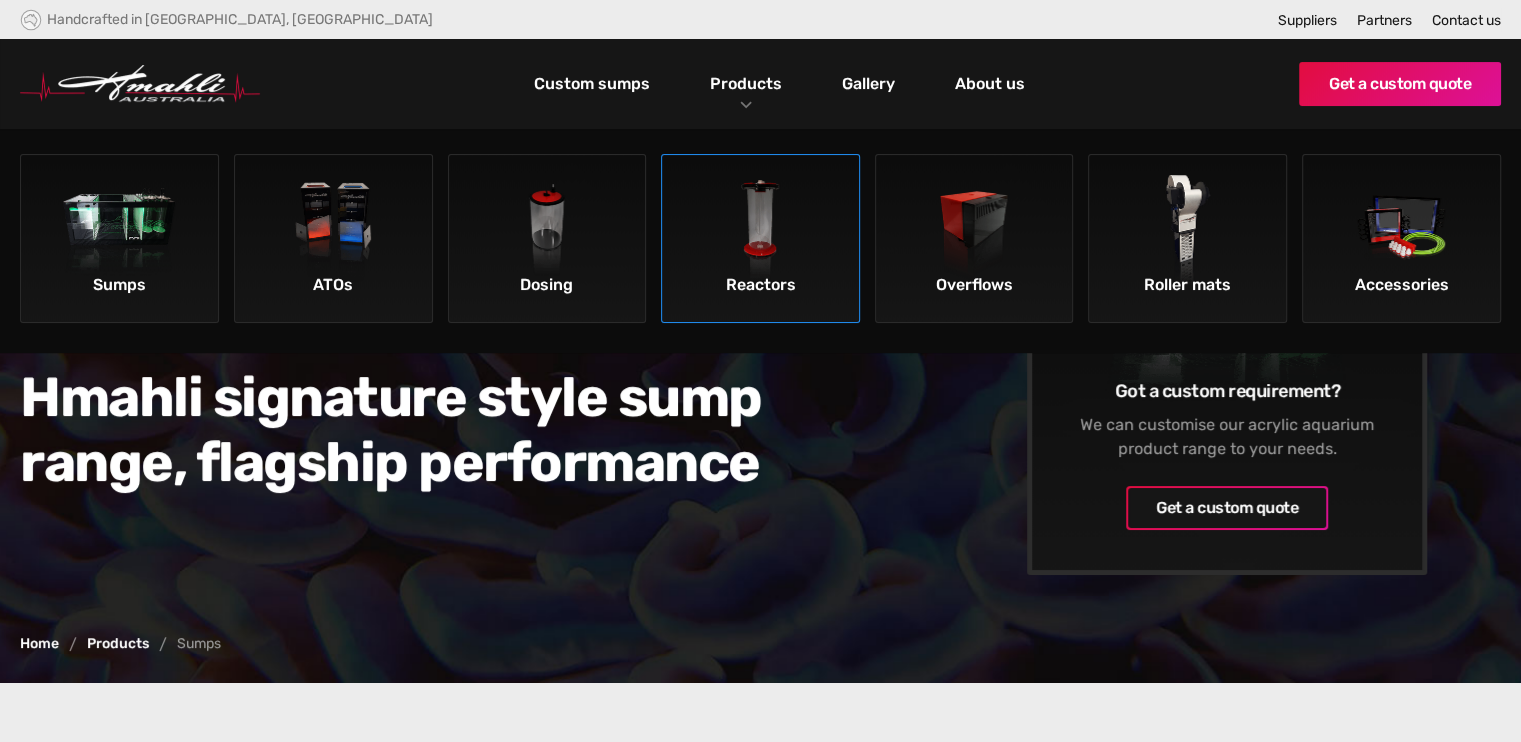 click at bounding box center [760, 231] 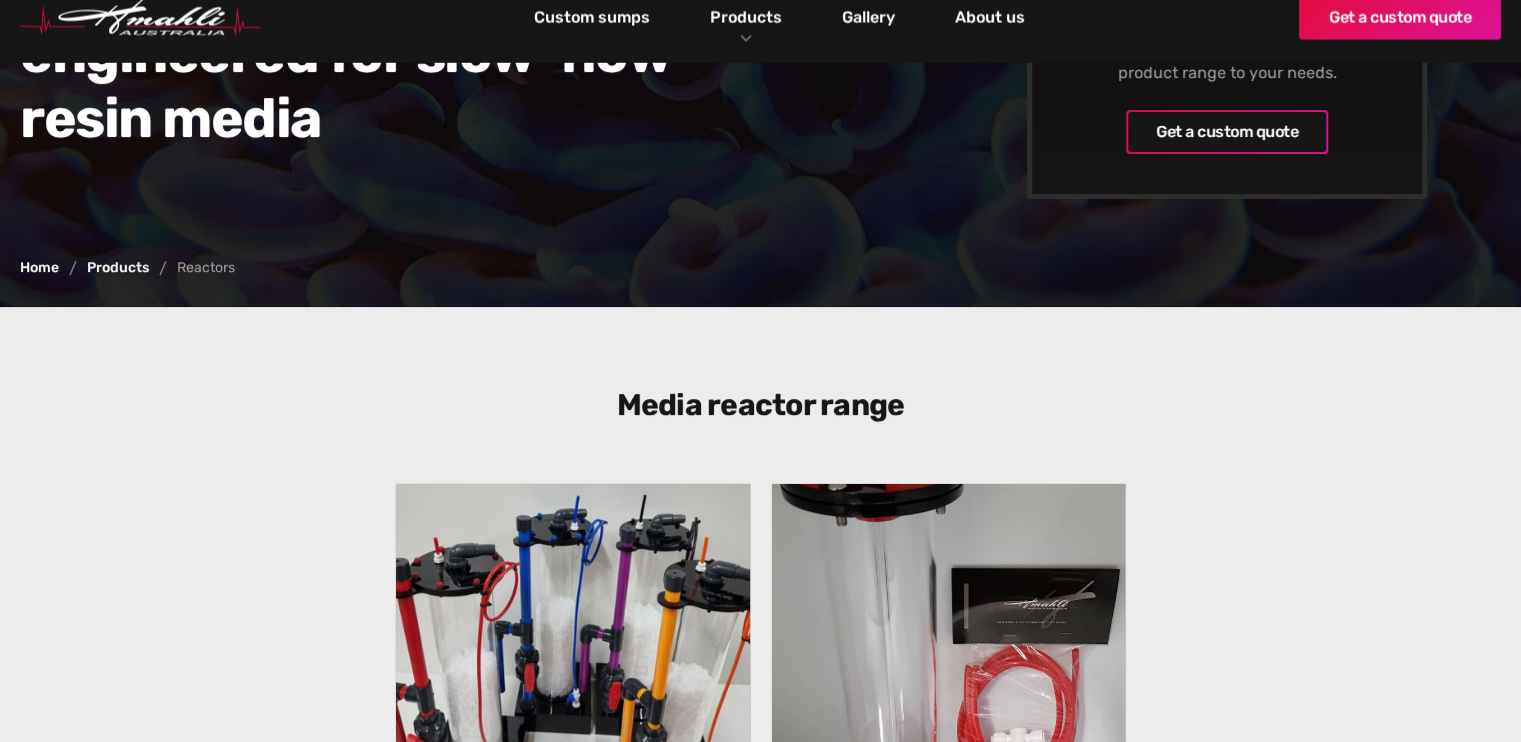 scroll, scrollTop: 600, scrollLeft: 0, axis: vertical 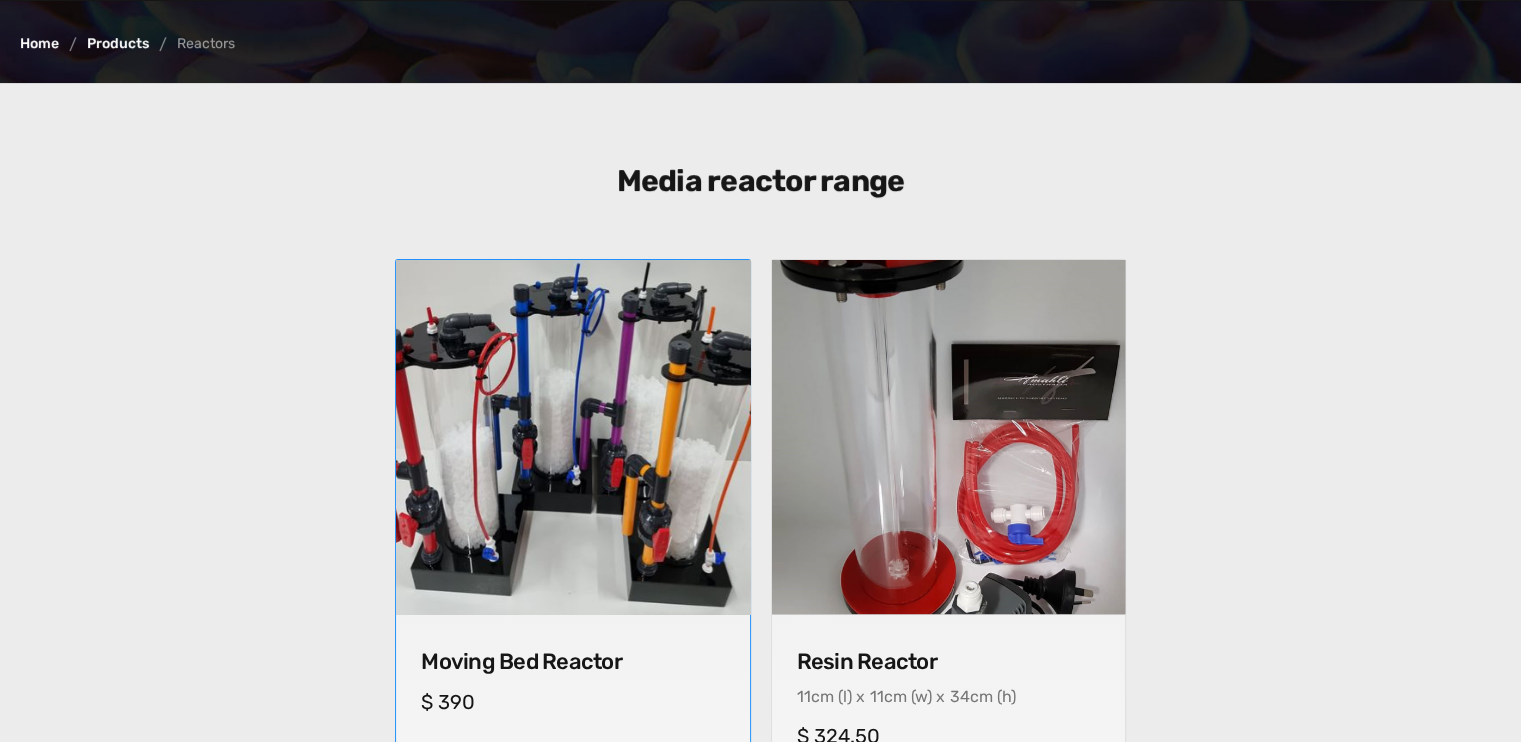 click at bounding box center [572, 436] 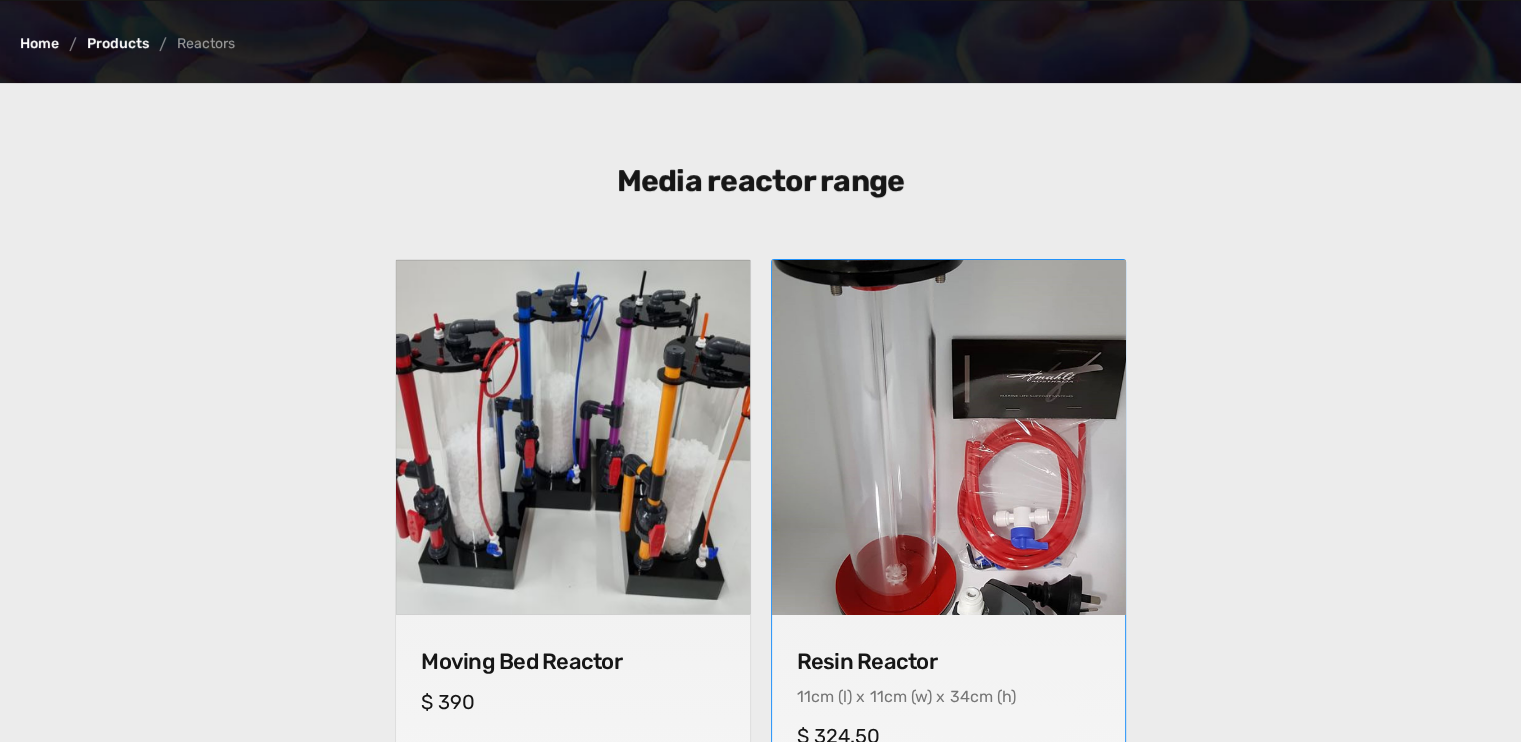 click at bounding box center [948, 436] 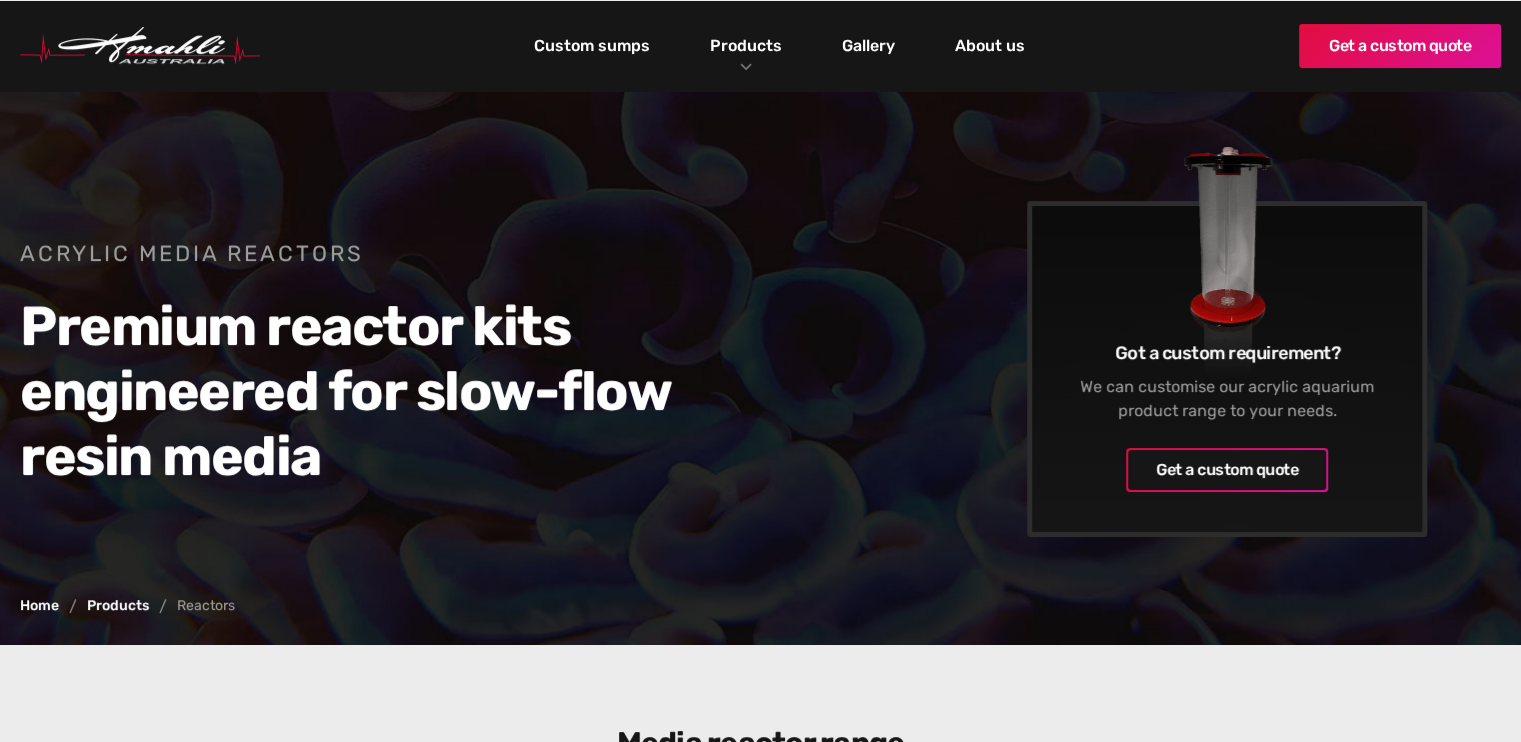 scroll, scrollTop: 0, scrollLeft: 0, axis: both 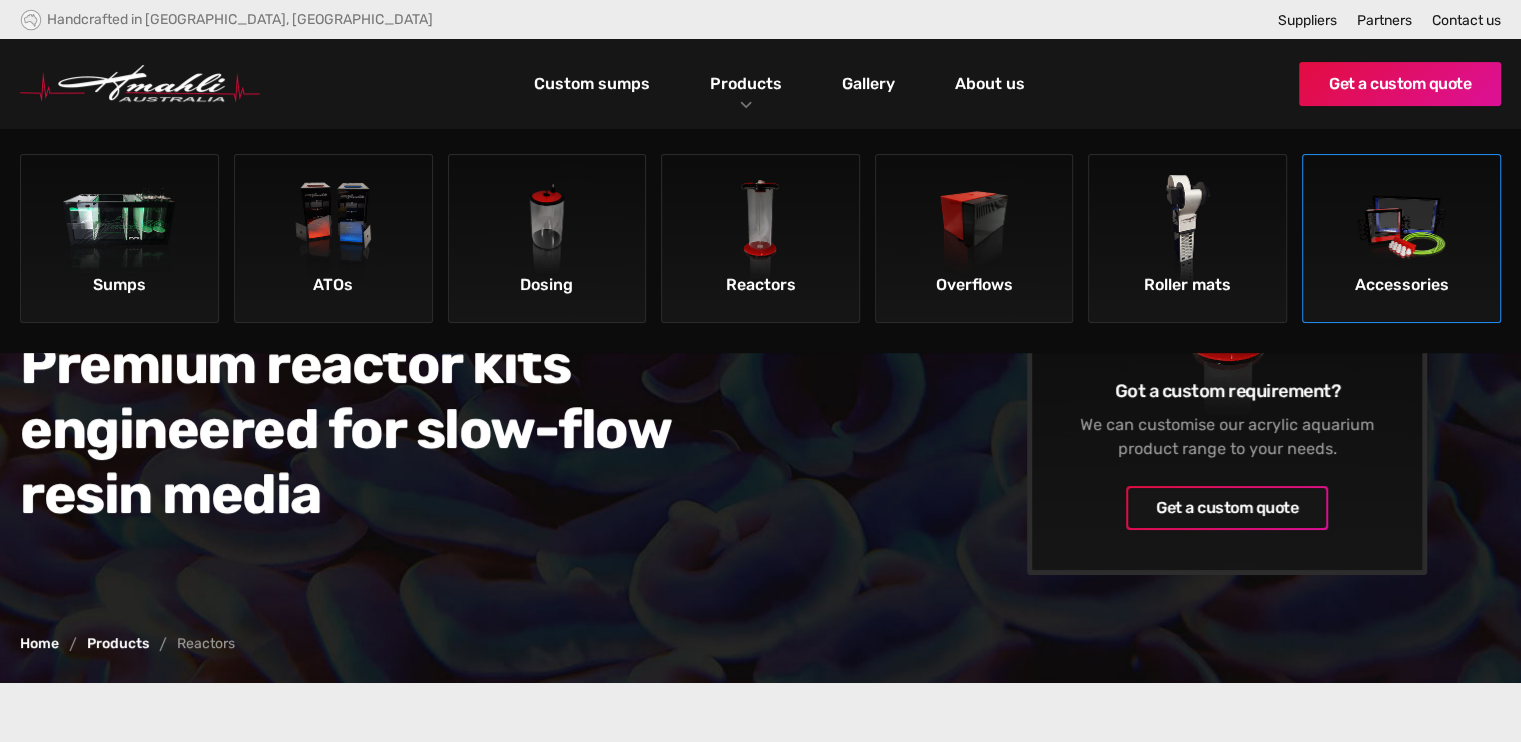 click at bounding box center (1401, 231) 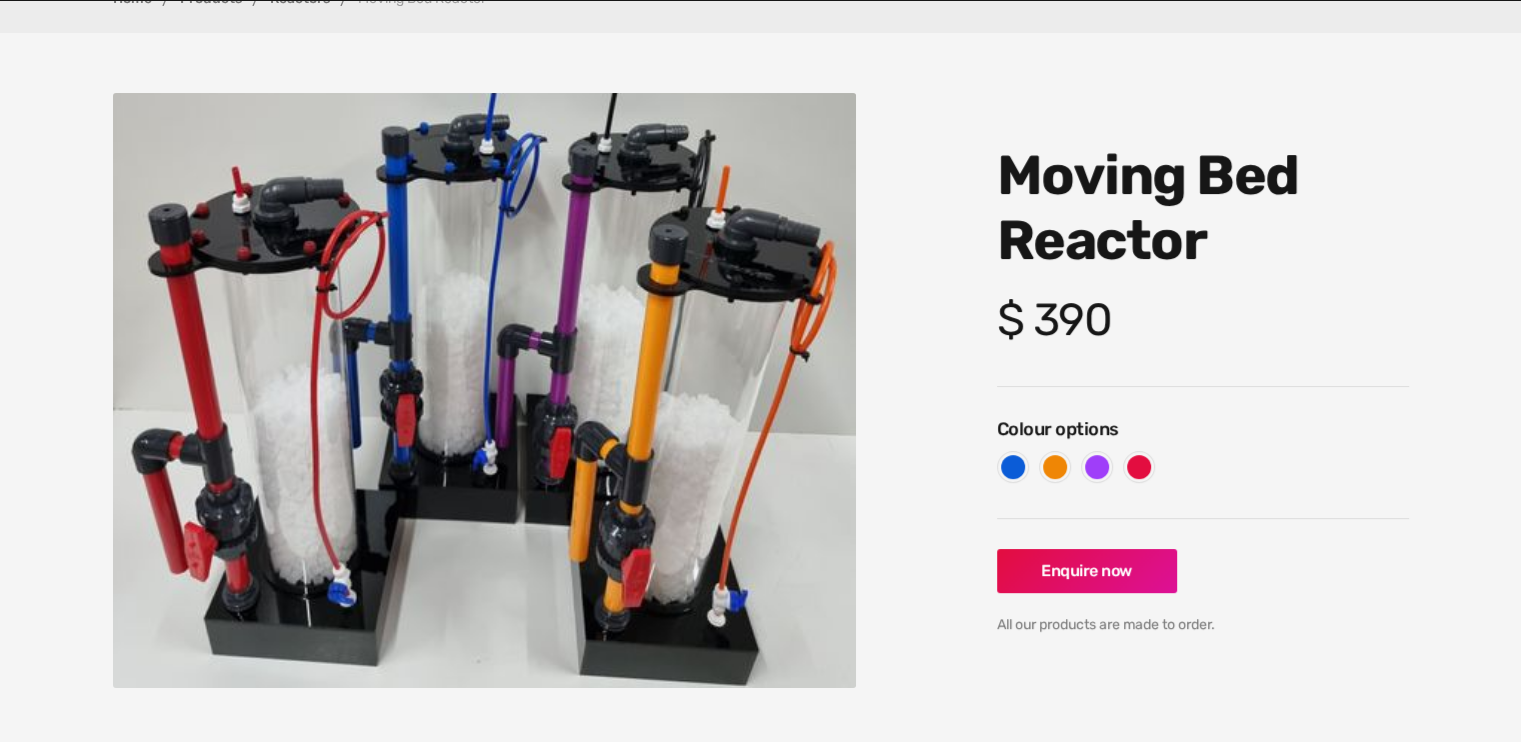 scroll, scrollTop: 164, scrollLeft: 0, axis: vertical 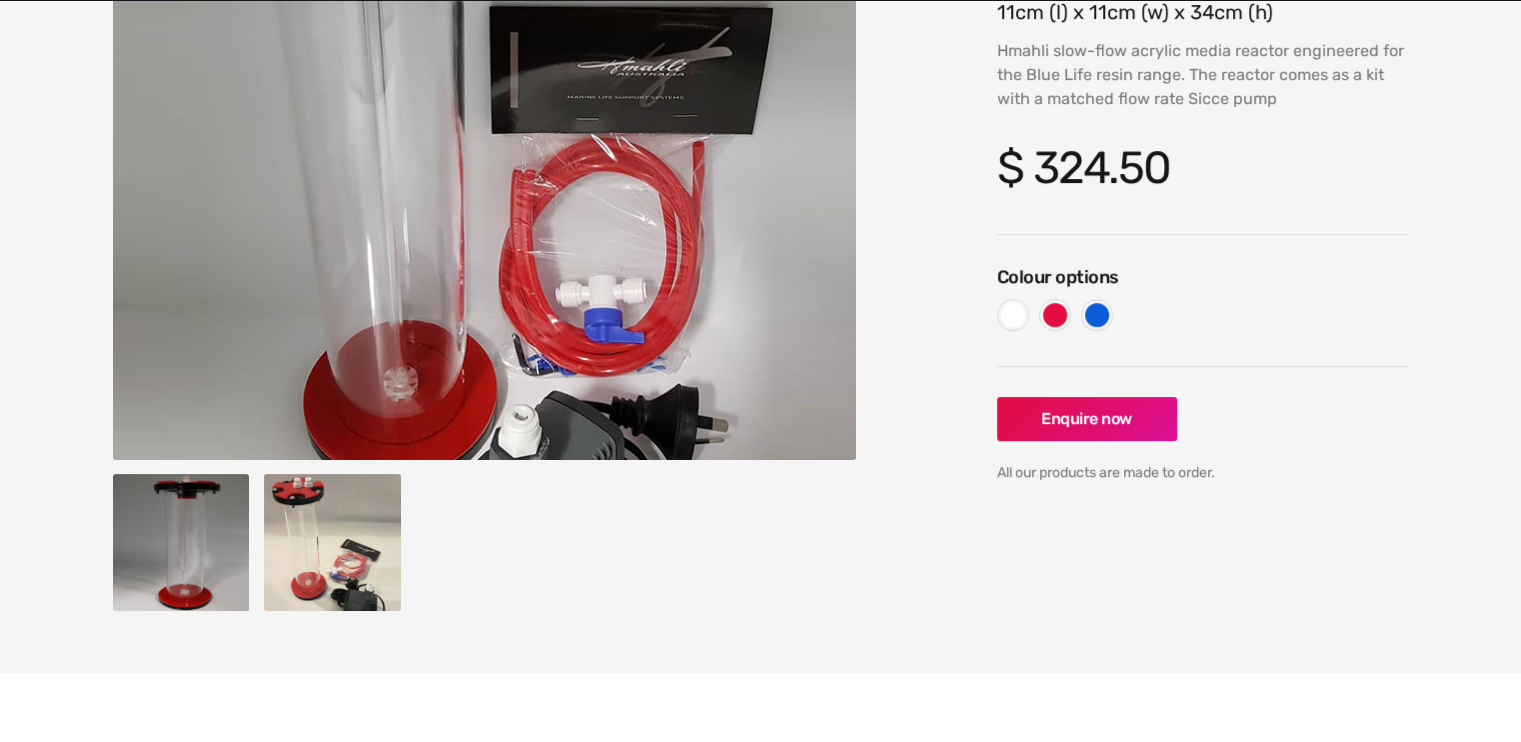 click at bounding box center [332, 542] 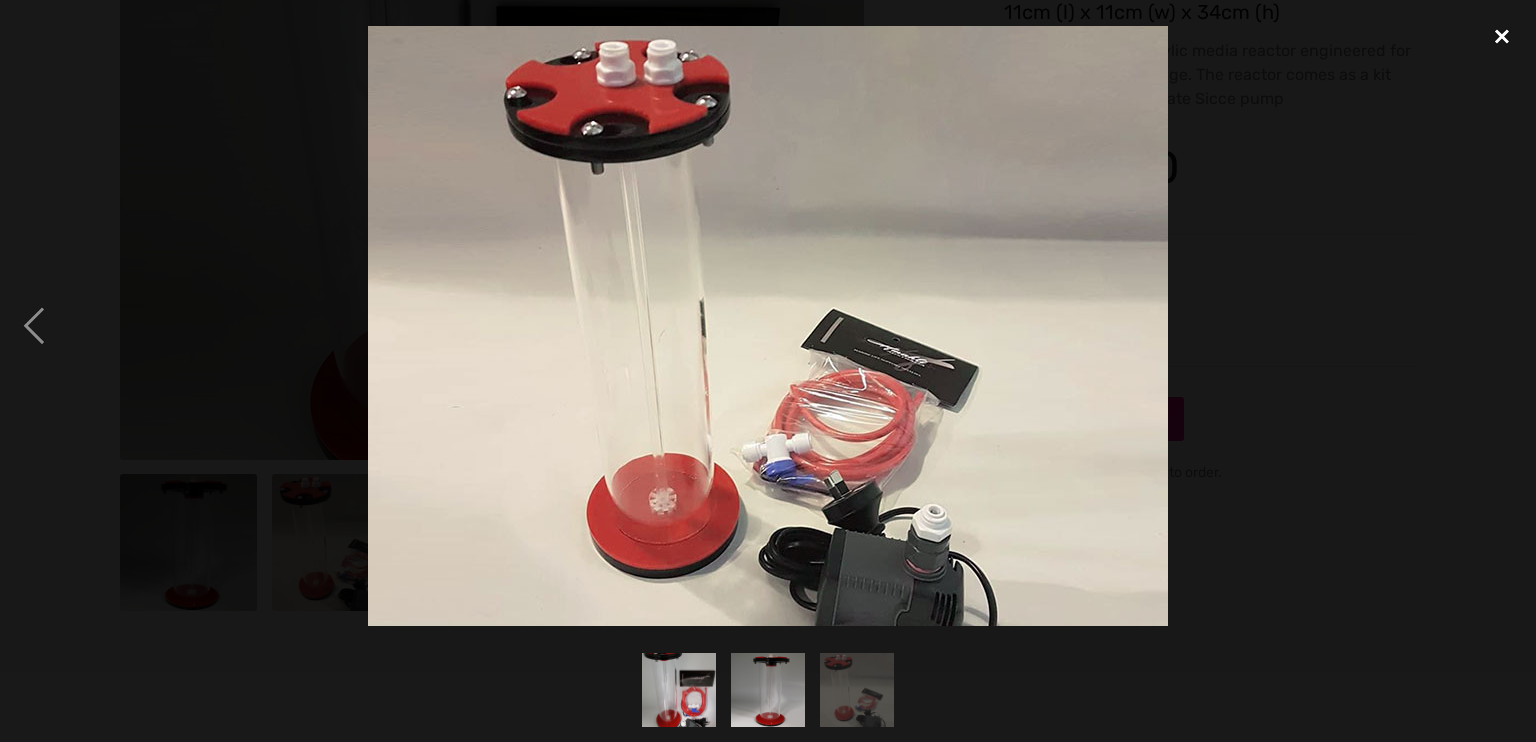 click at bounding box center (1502, 37) 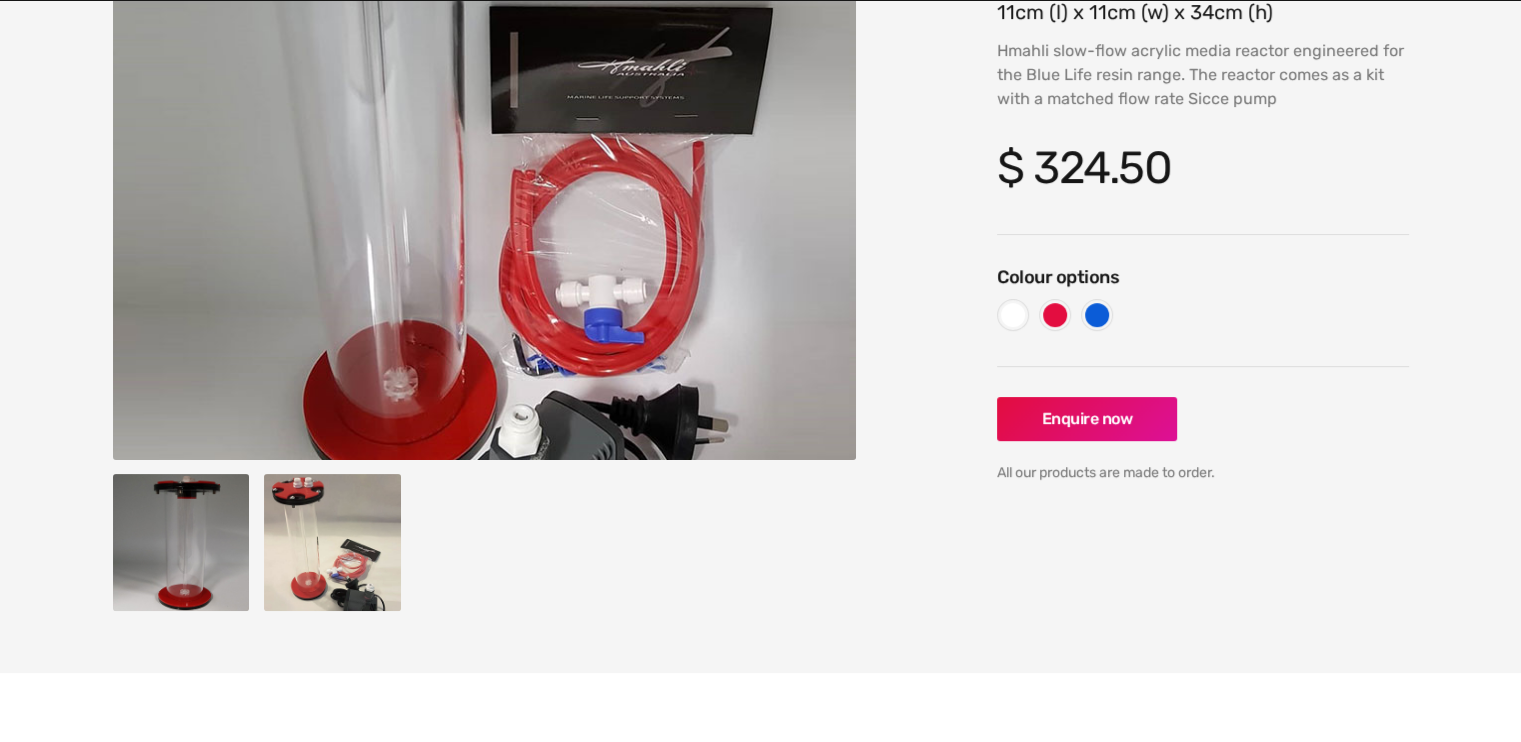 scroll, scrollTop: 0, scrollLeft: 0, axis: both 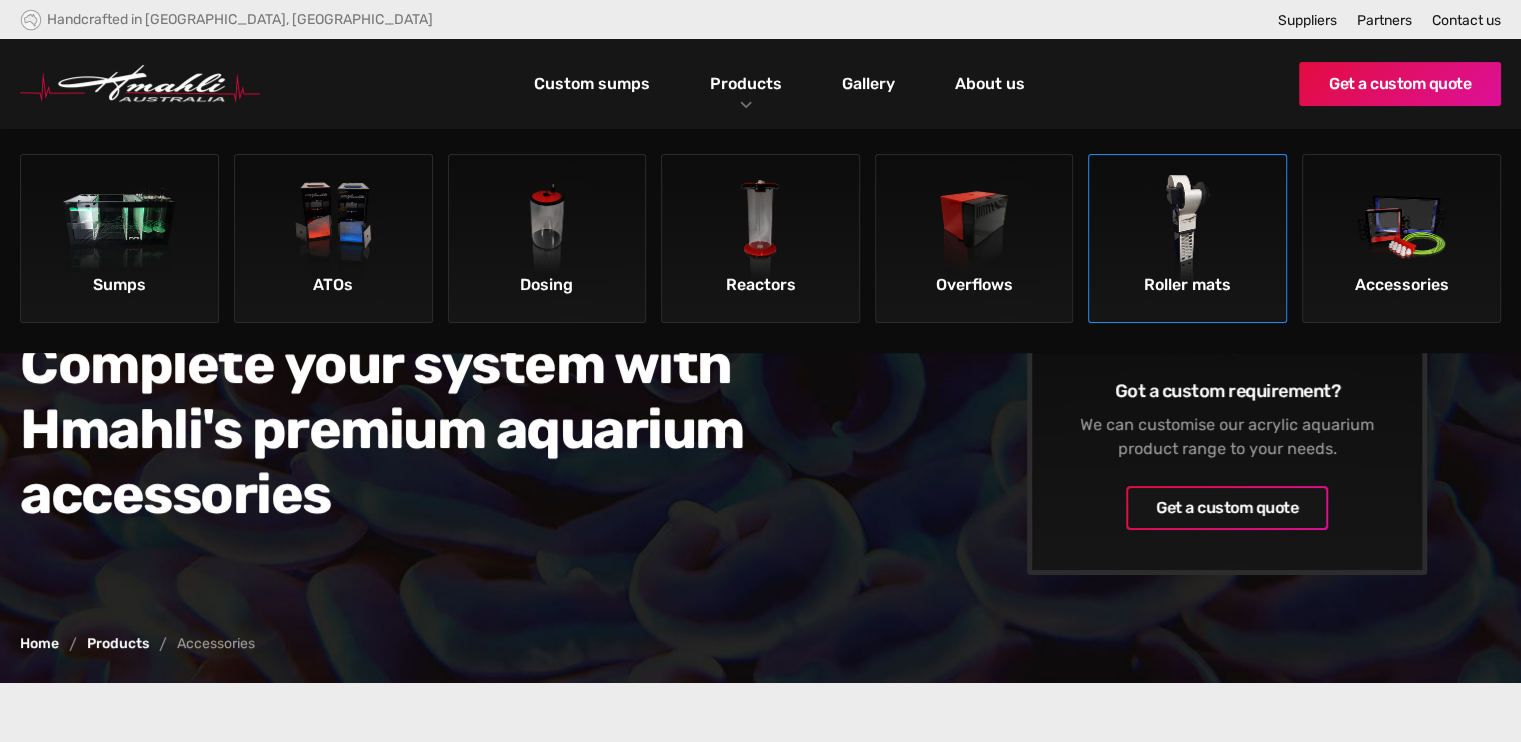 click at bounding box center (1188, 231) 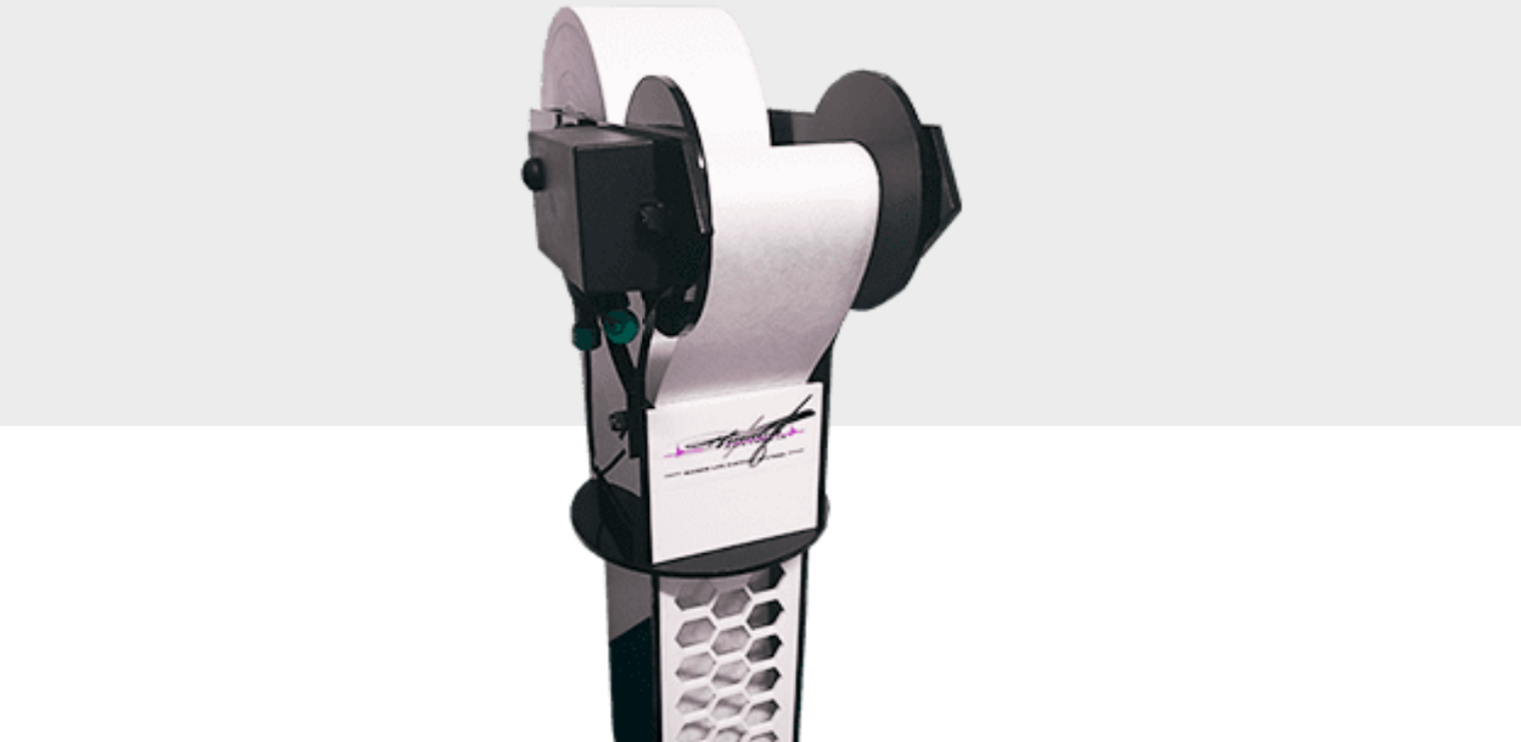 scroll, scrollTop: 863, scrollLeft: 0, axis: vertical 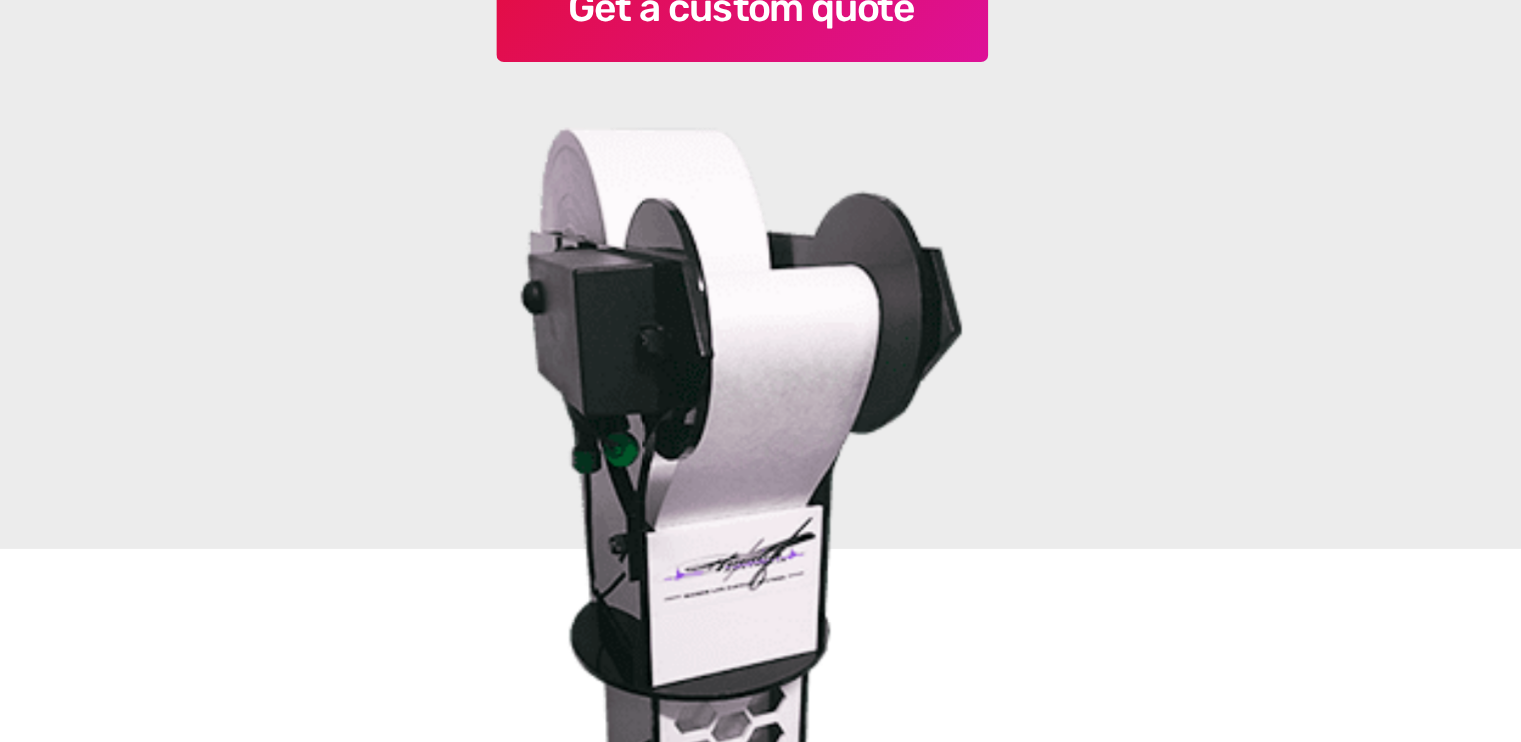click at bounding box center (761, 490) 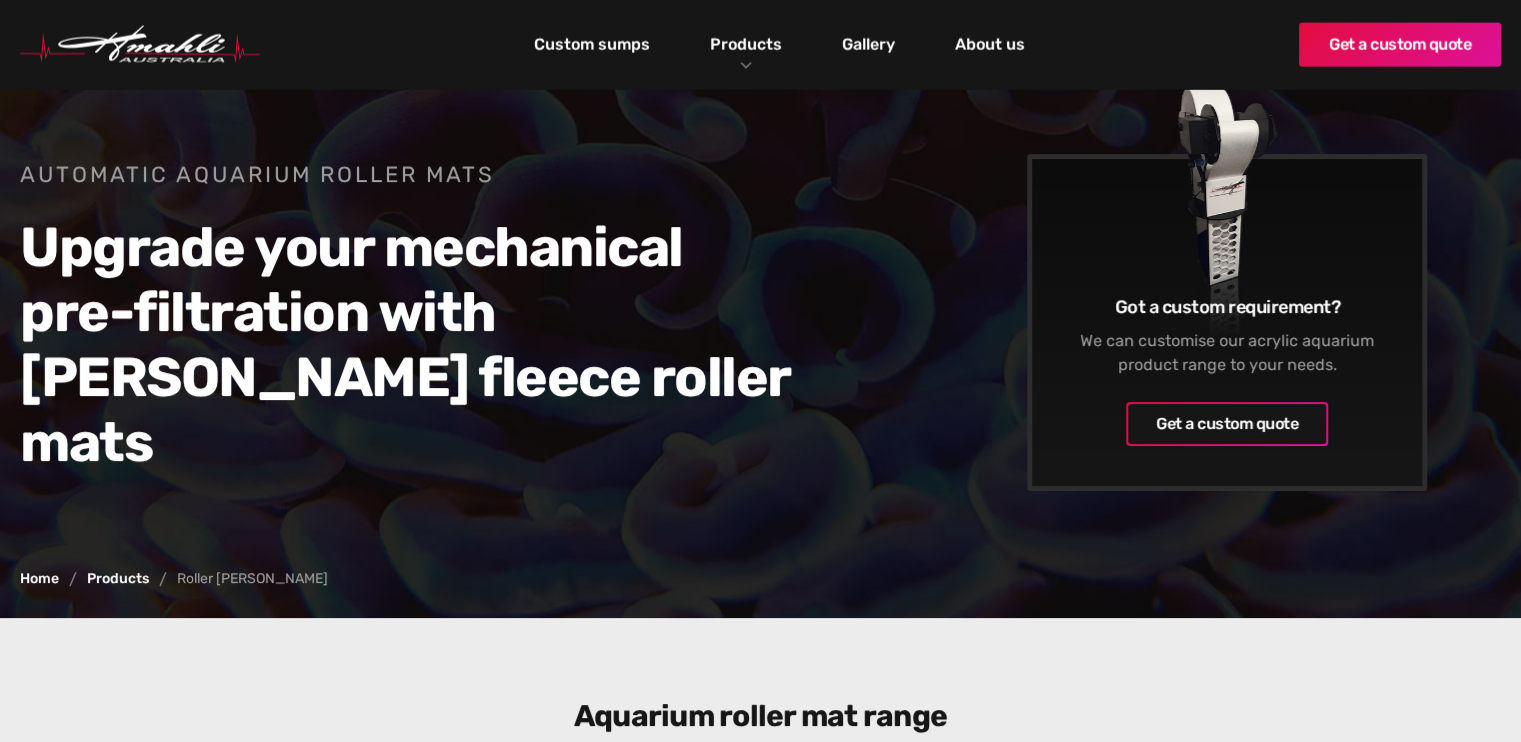 scroll, scrollTop: 0, scrollLeft: 0, axis: both 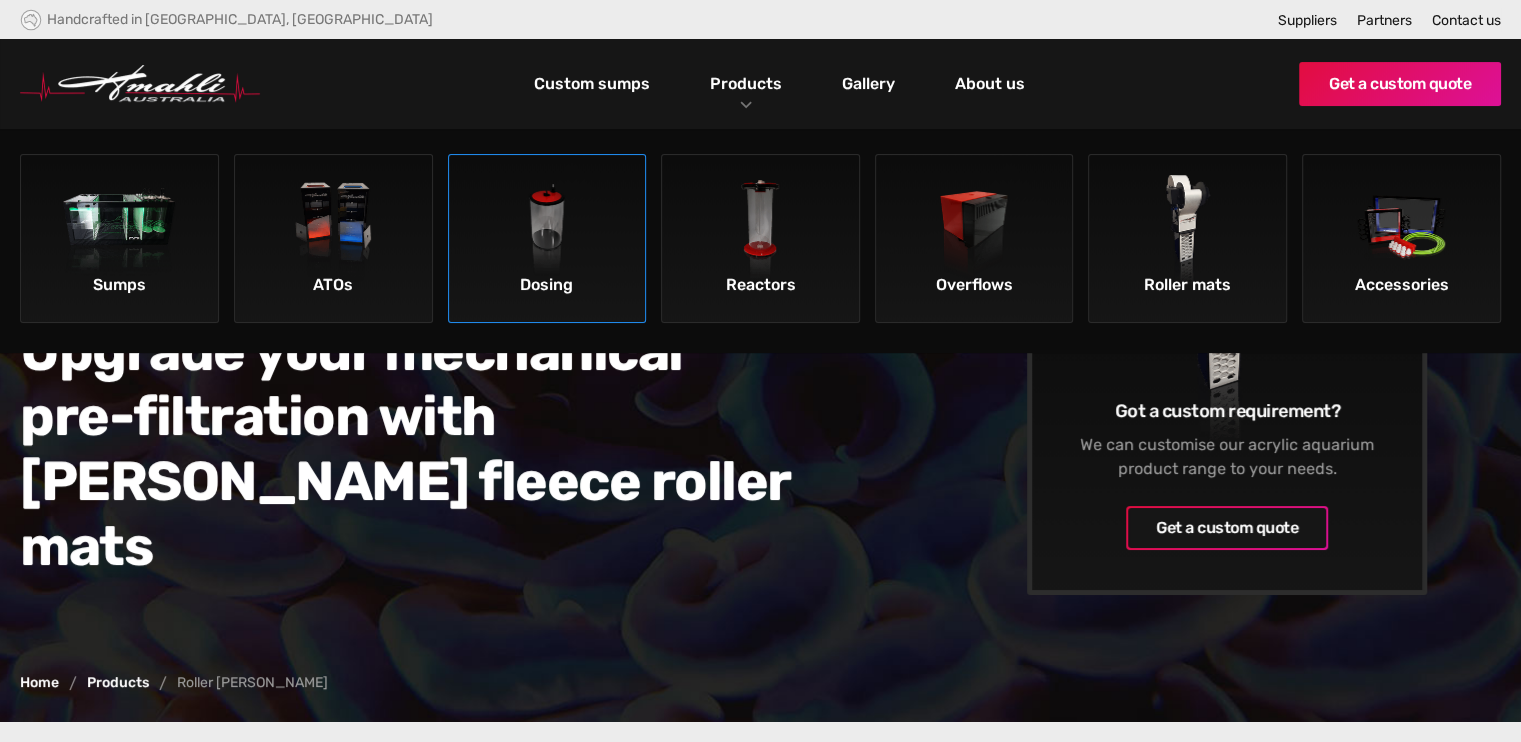 click at bounding box center [547, 231] 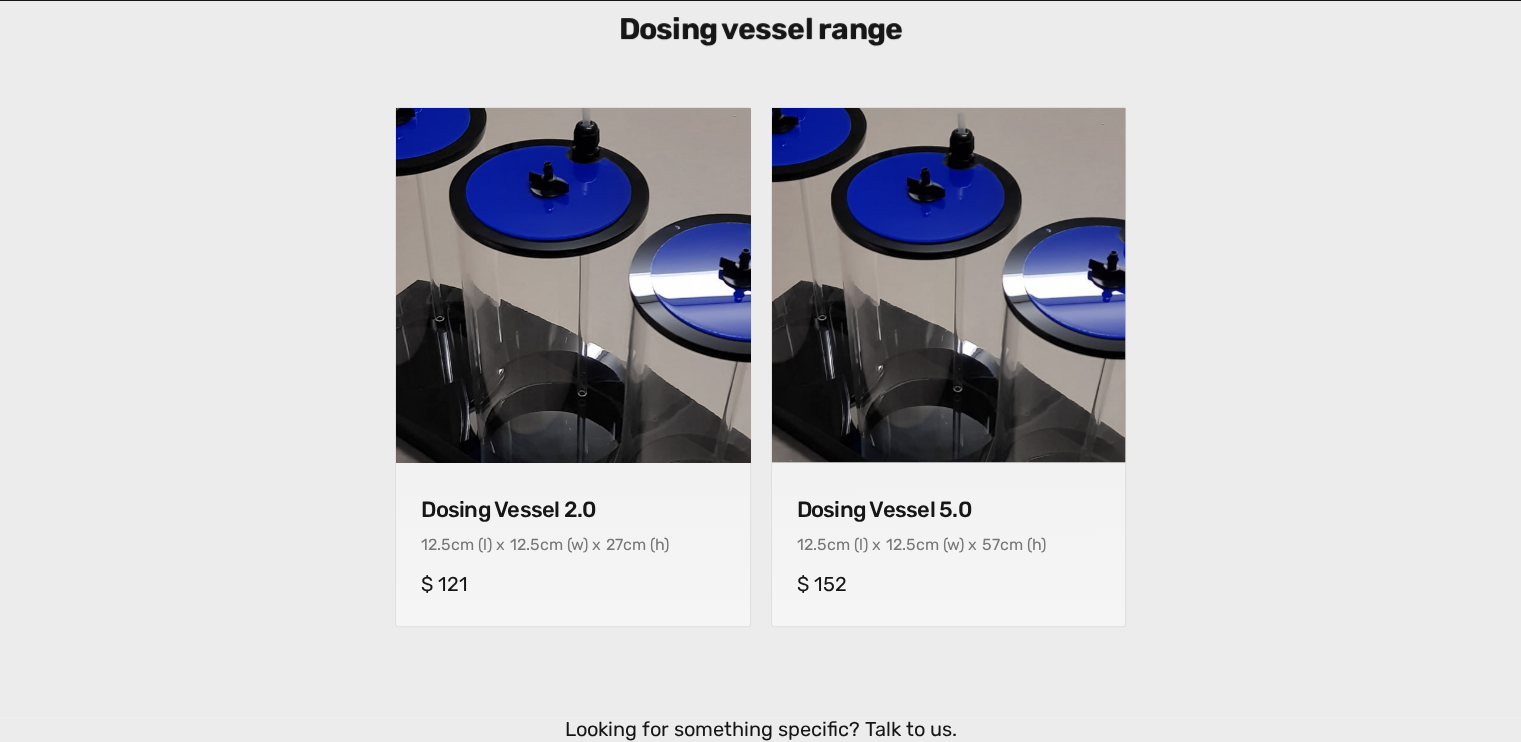 scroll, scrollTop: 763, scrollLeft: 0, axis: vertical 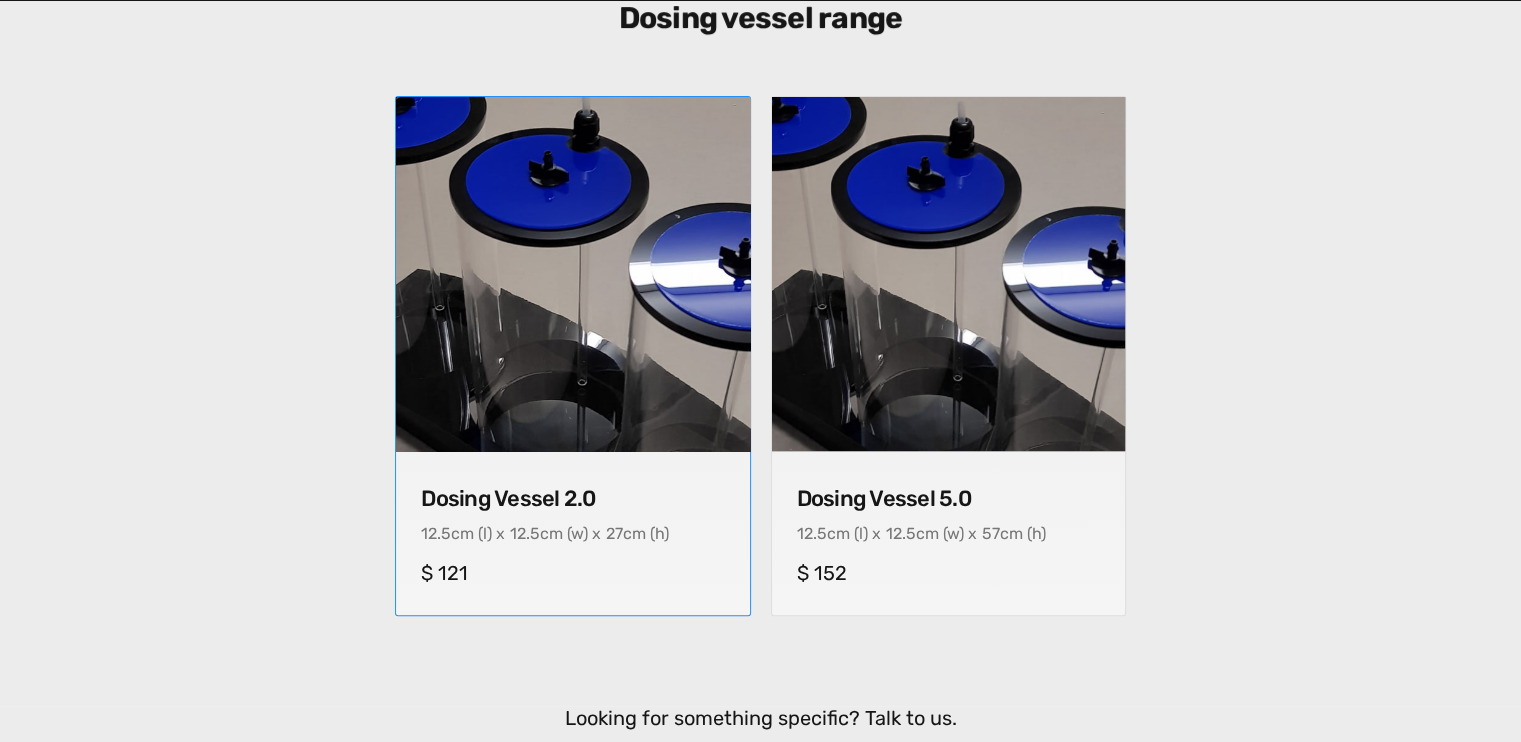 click at bounding box center (572, 273) 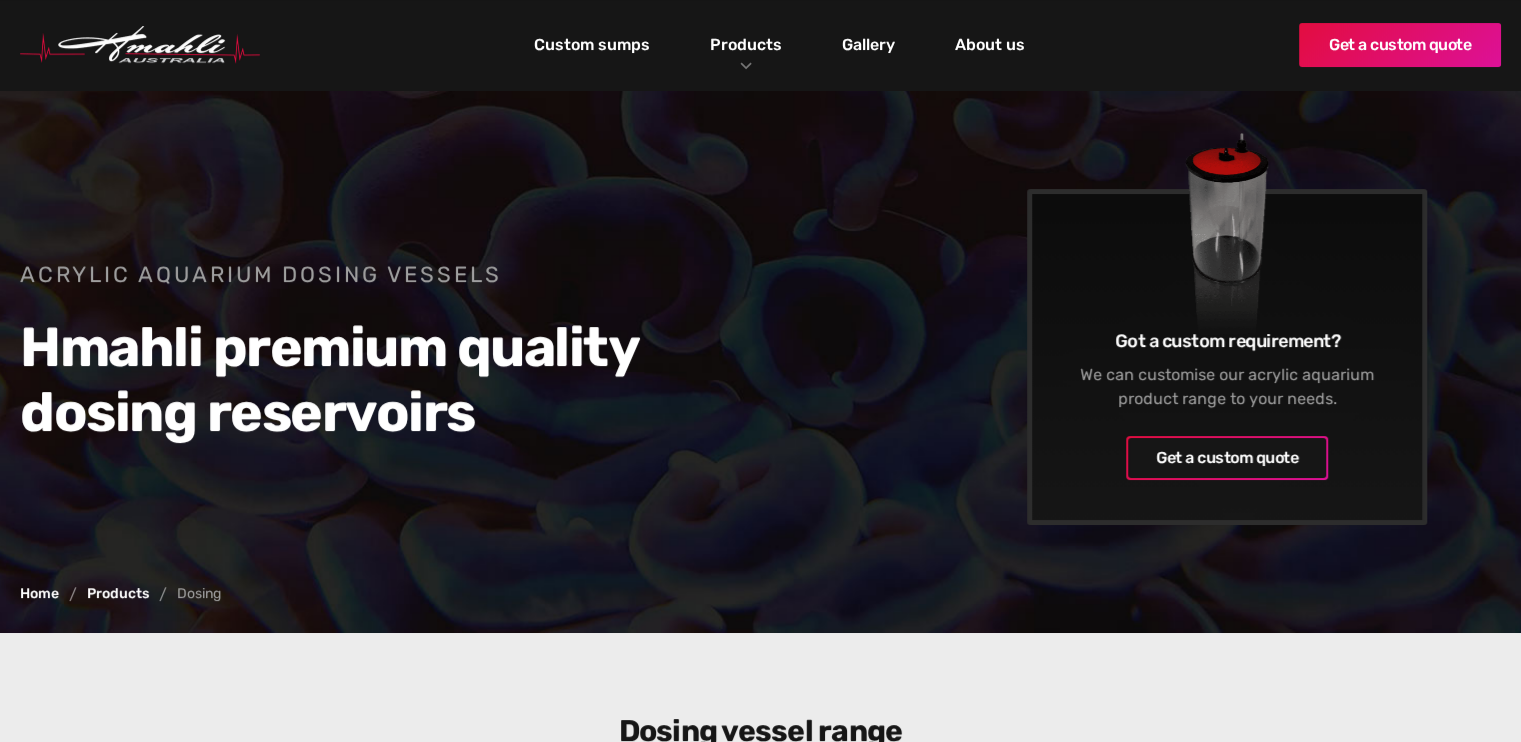 scroll, scrollTop: 0, scrollLeft: 0, axis: both 